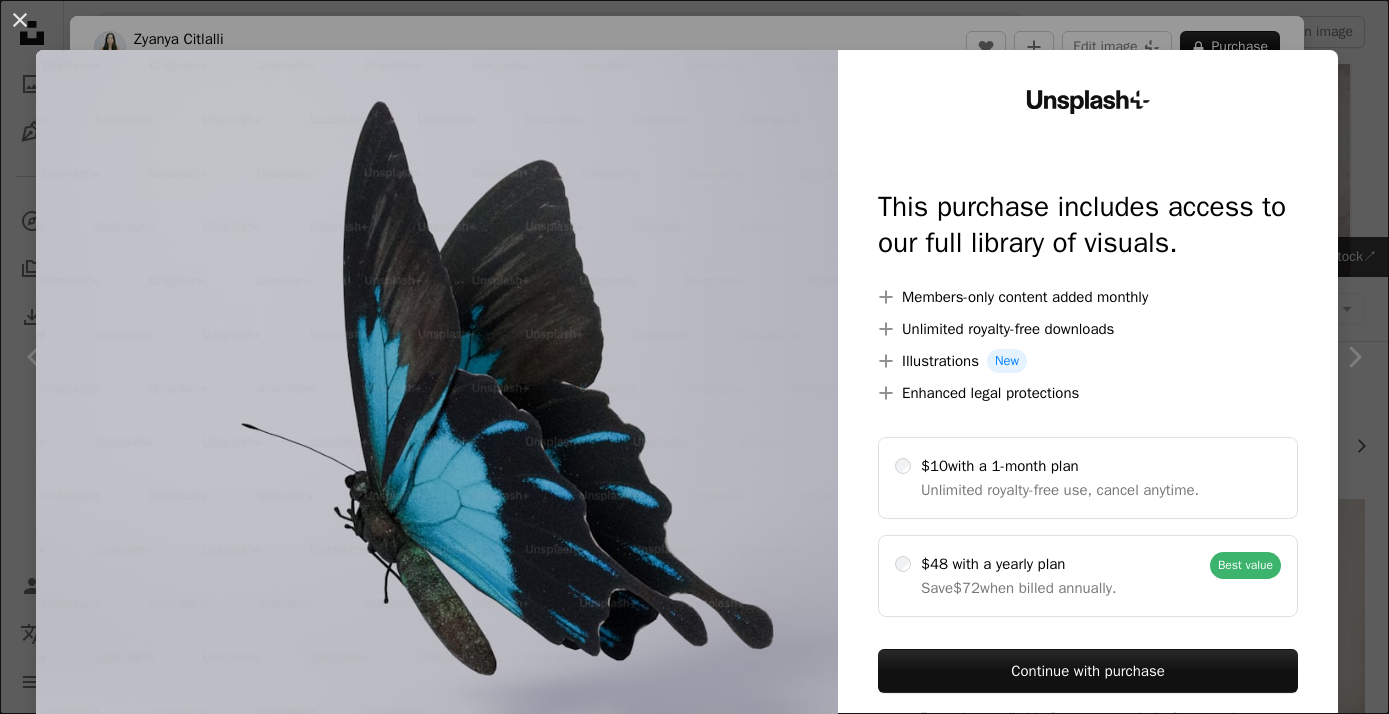 scroll, scrollTop: 1198, scrollLeft: 0, axis: vertical 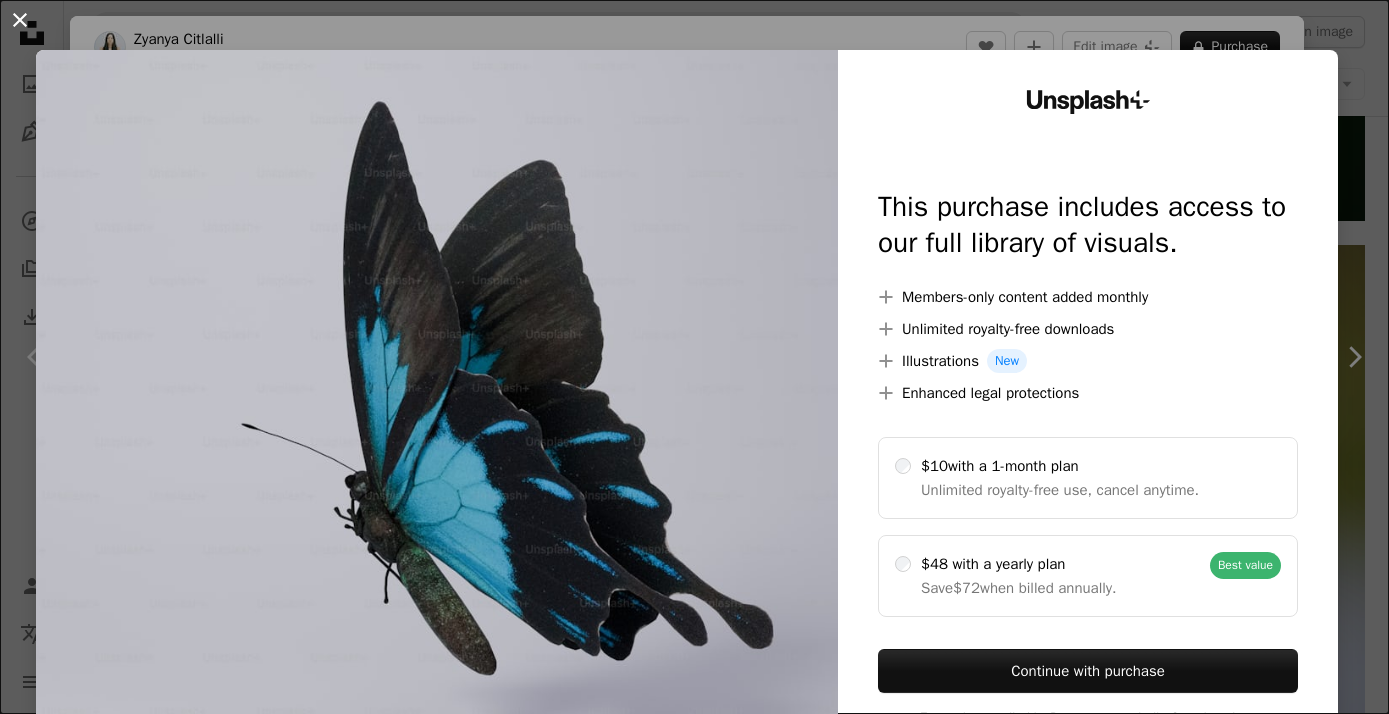 click on "An X shape" at bounding box center [20, 20] 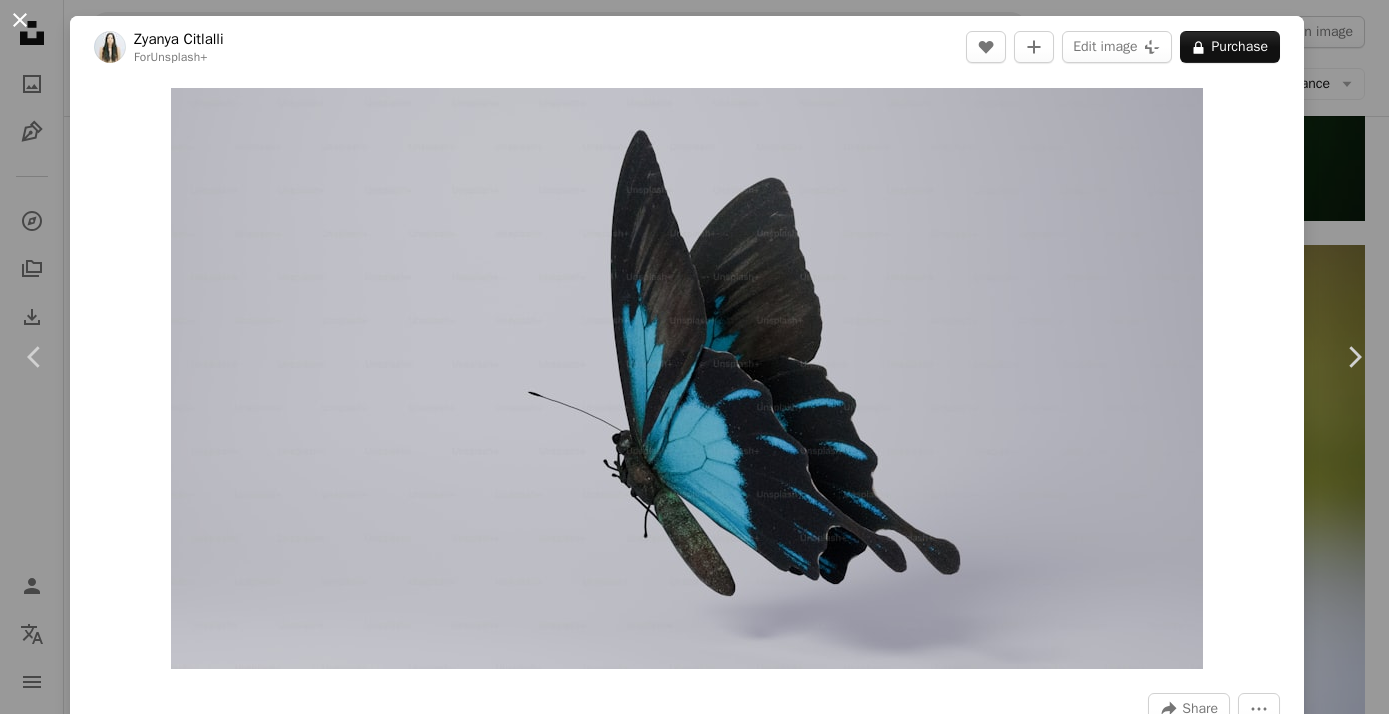 click on "An X shape" at bounding box center [20, 20] 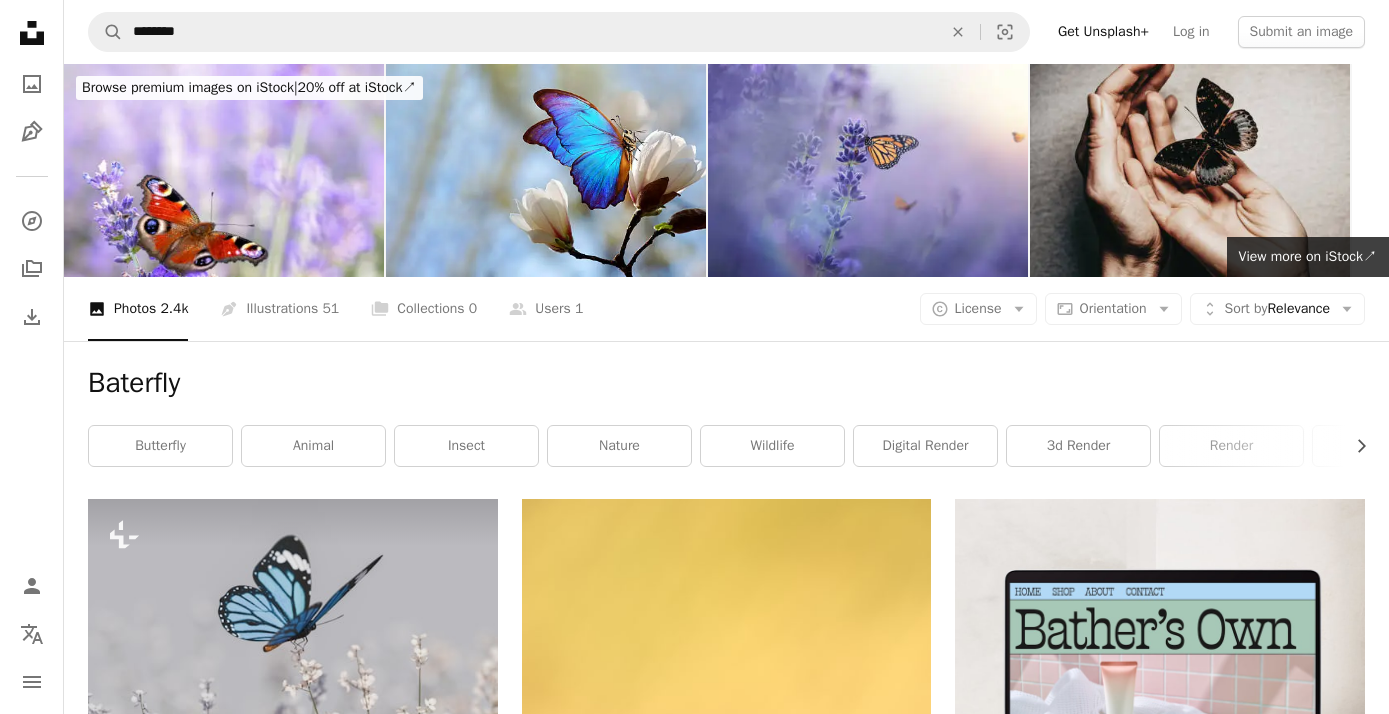 scroll, scrollTop: 0, scrollLeft: 0, axis: both 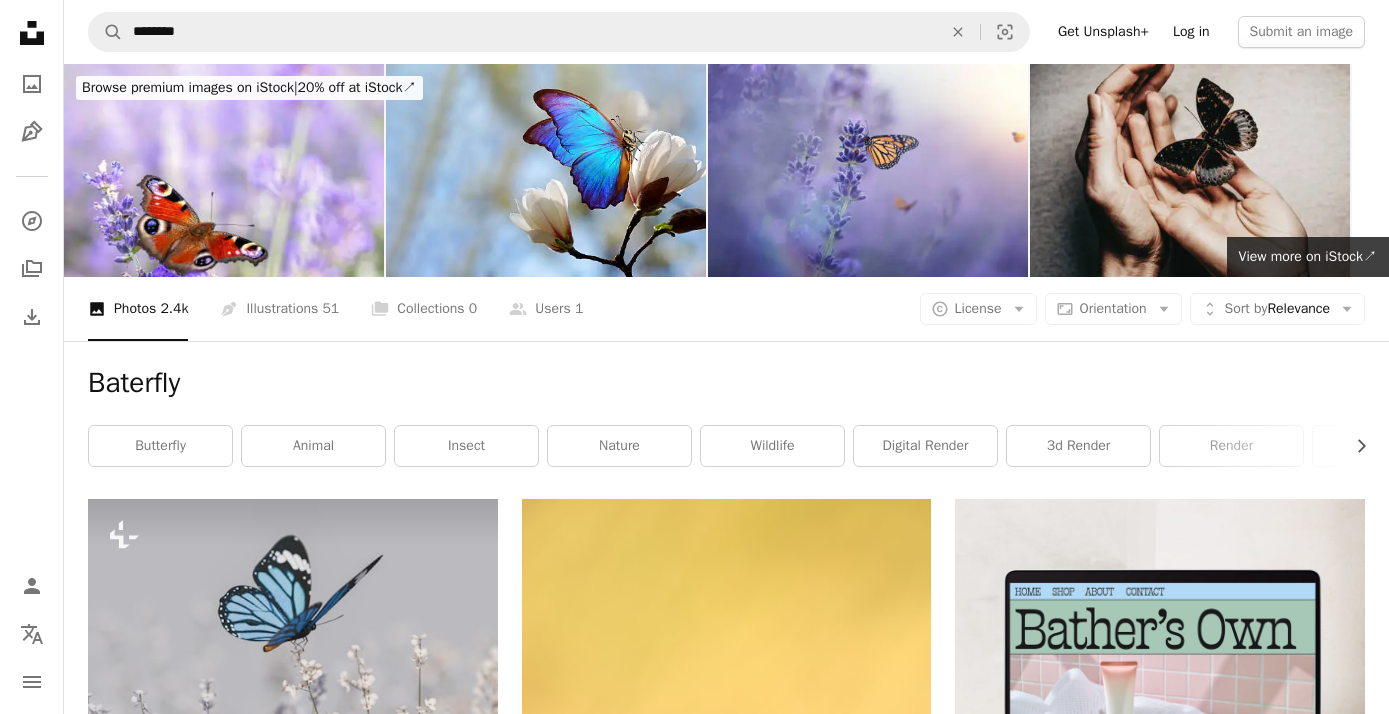 click on "Log in" at bounding box center (1191, 32) 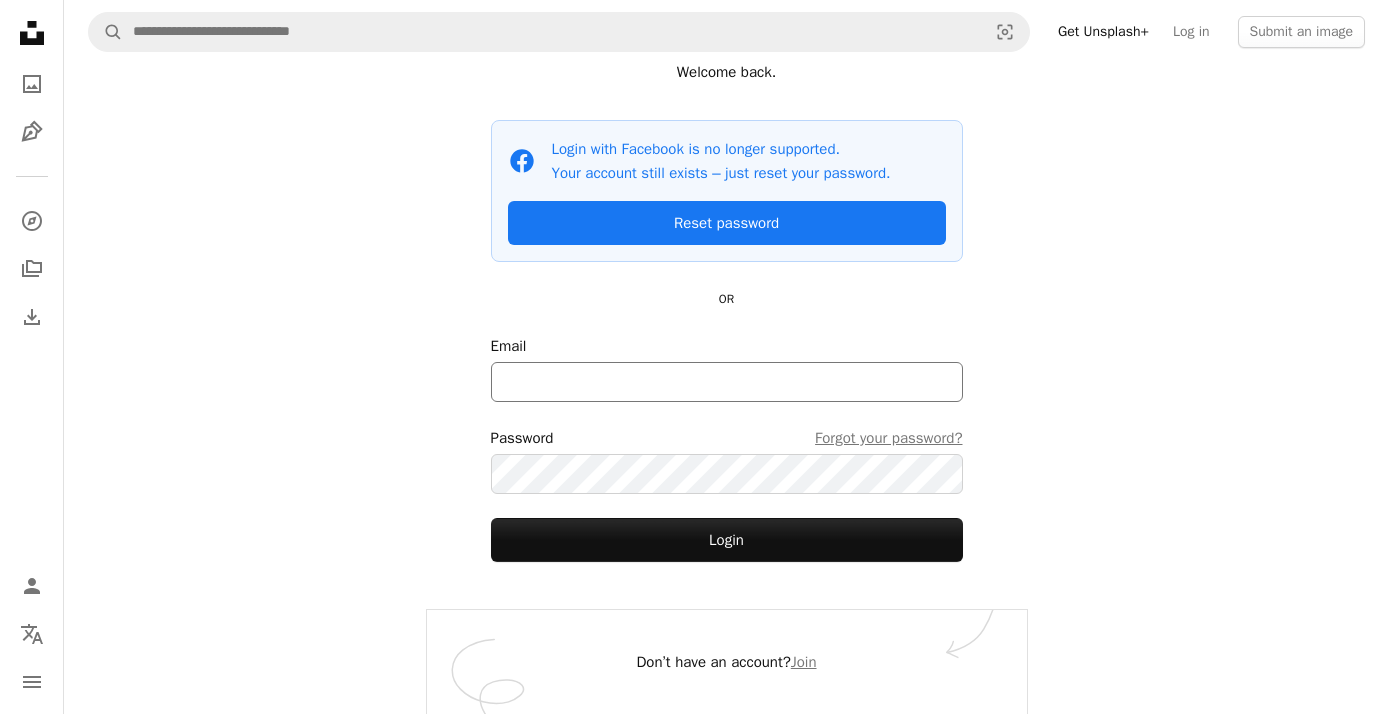scroll, scrollTop: 95, scrollLeft: 0, axis: vertical 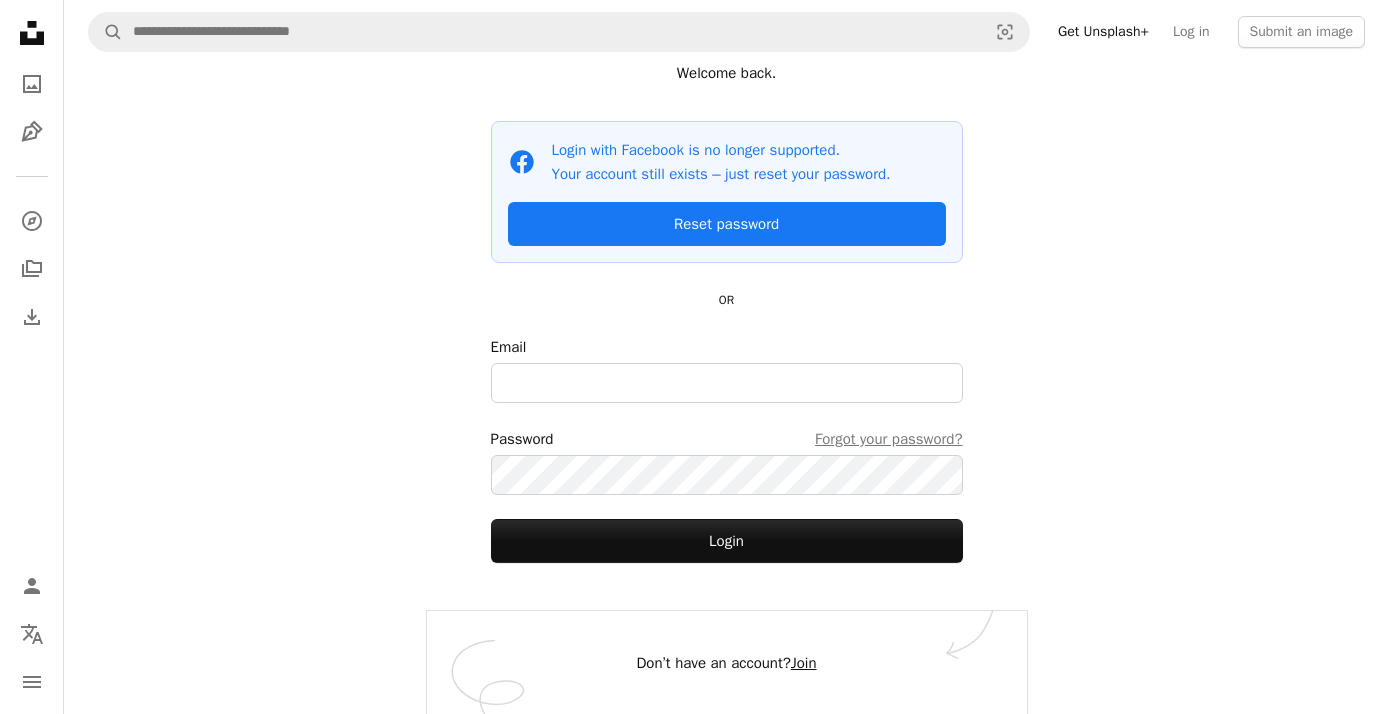 click on "Join" at bounding box center [804, 663] 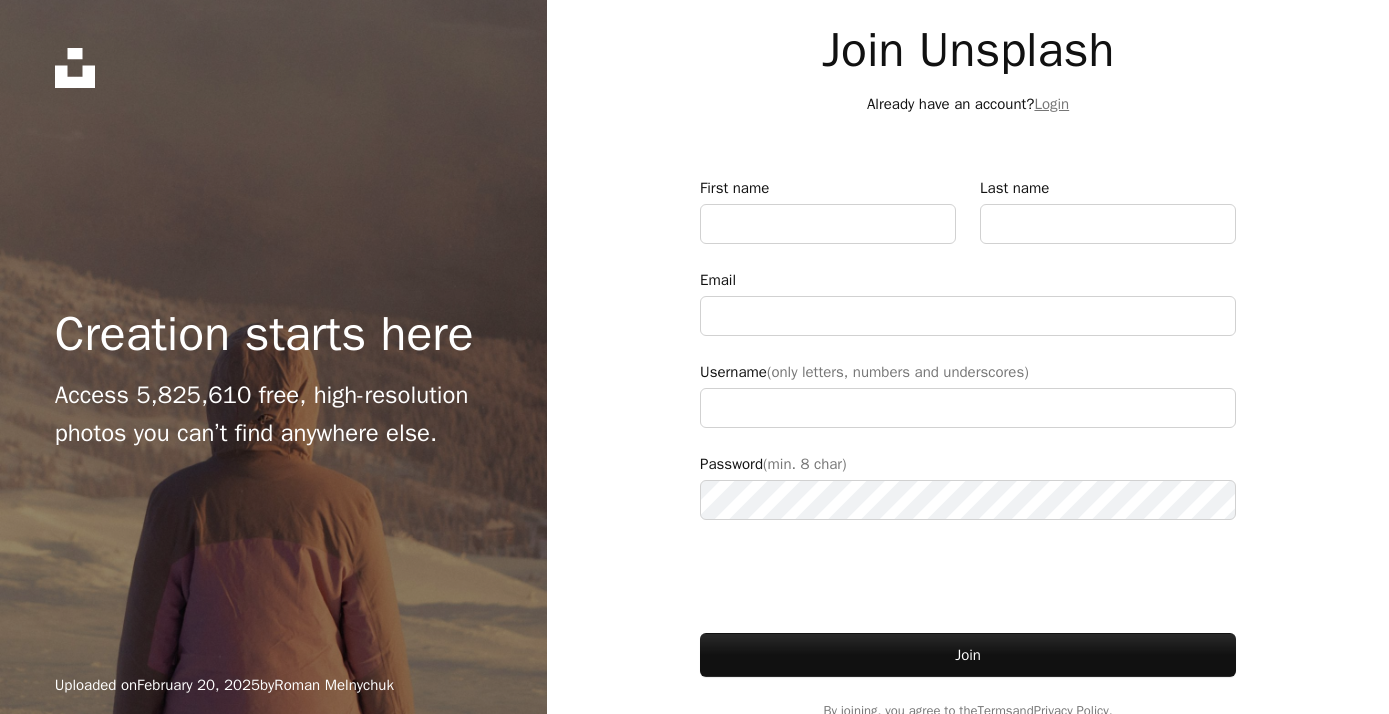 type on "**********" 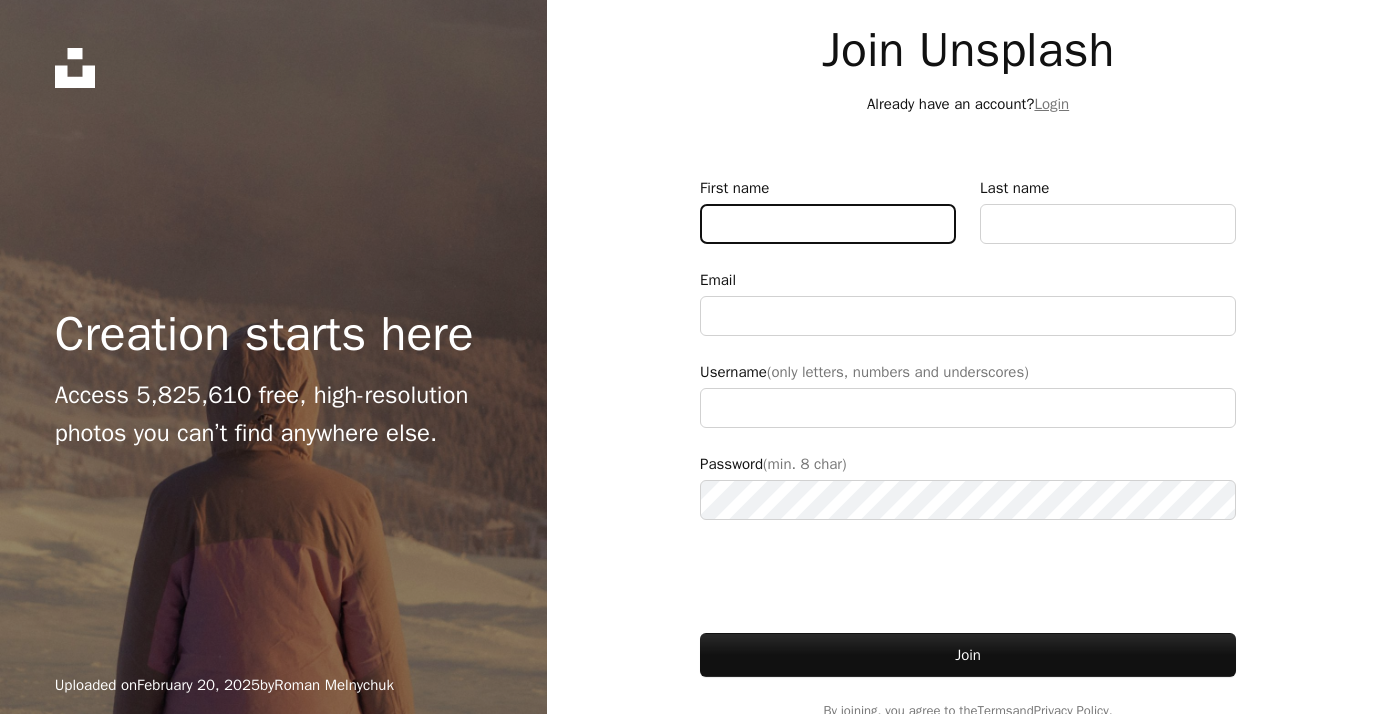 type on "*" 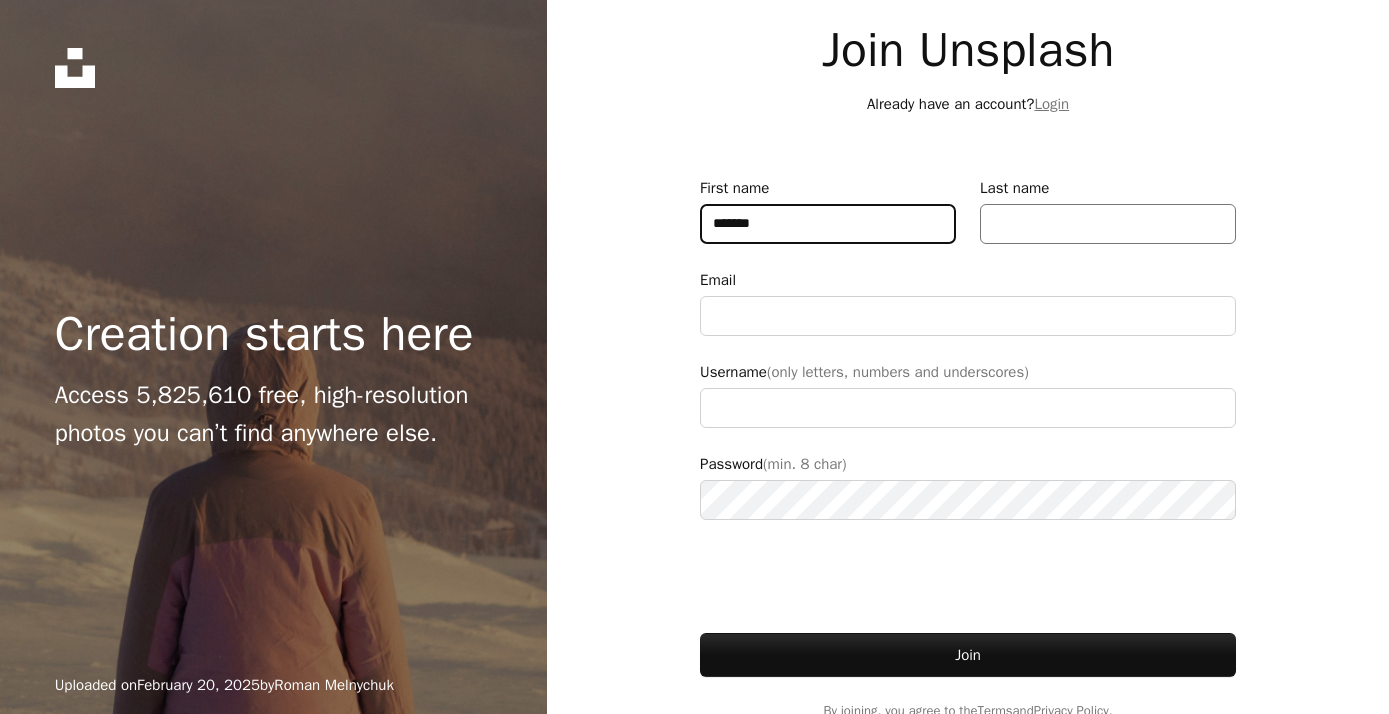 type on "*******" 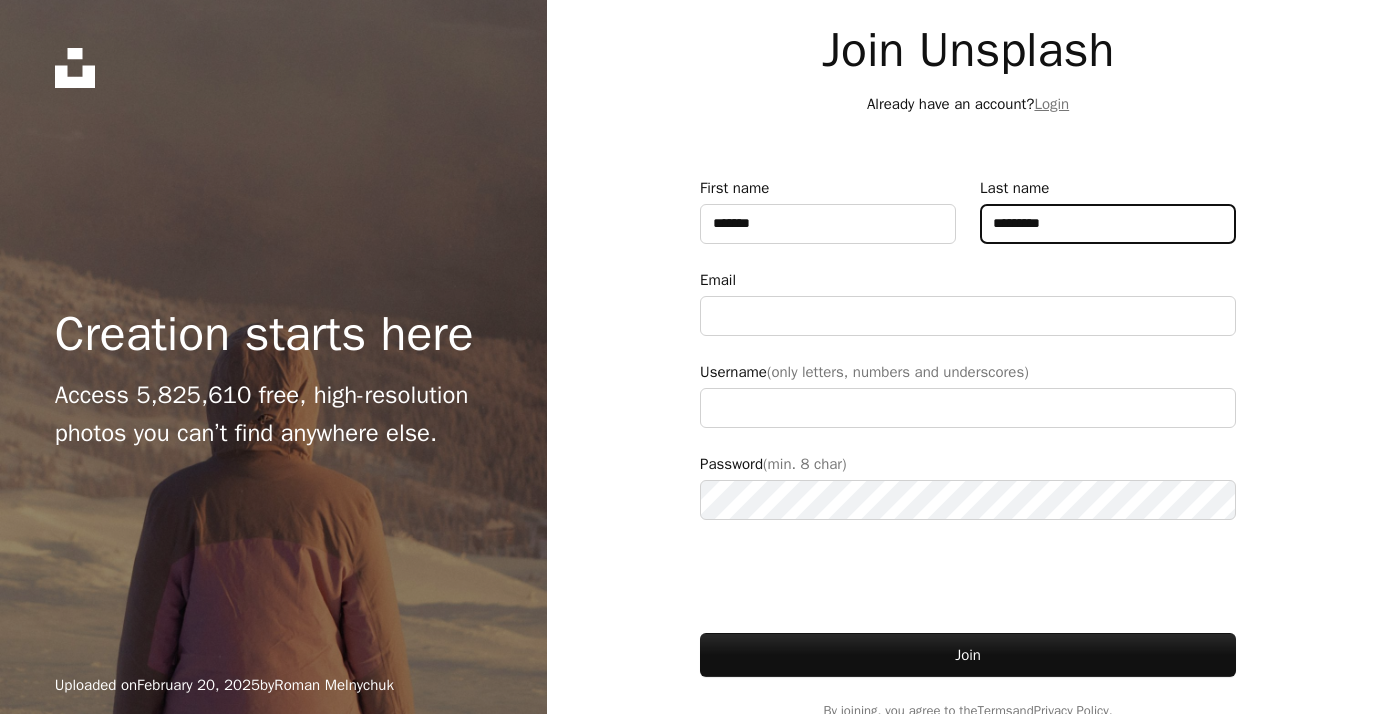 type on "*********" 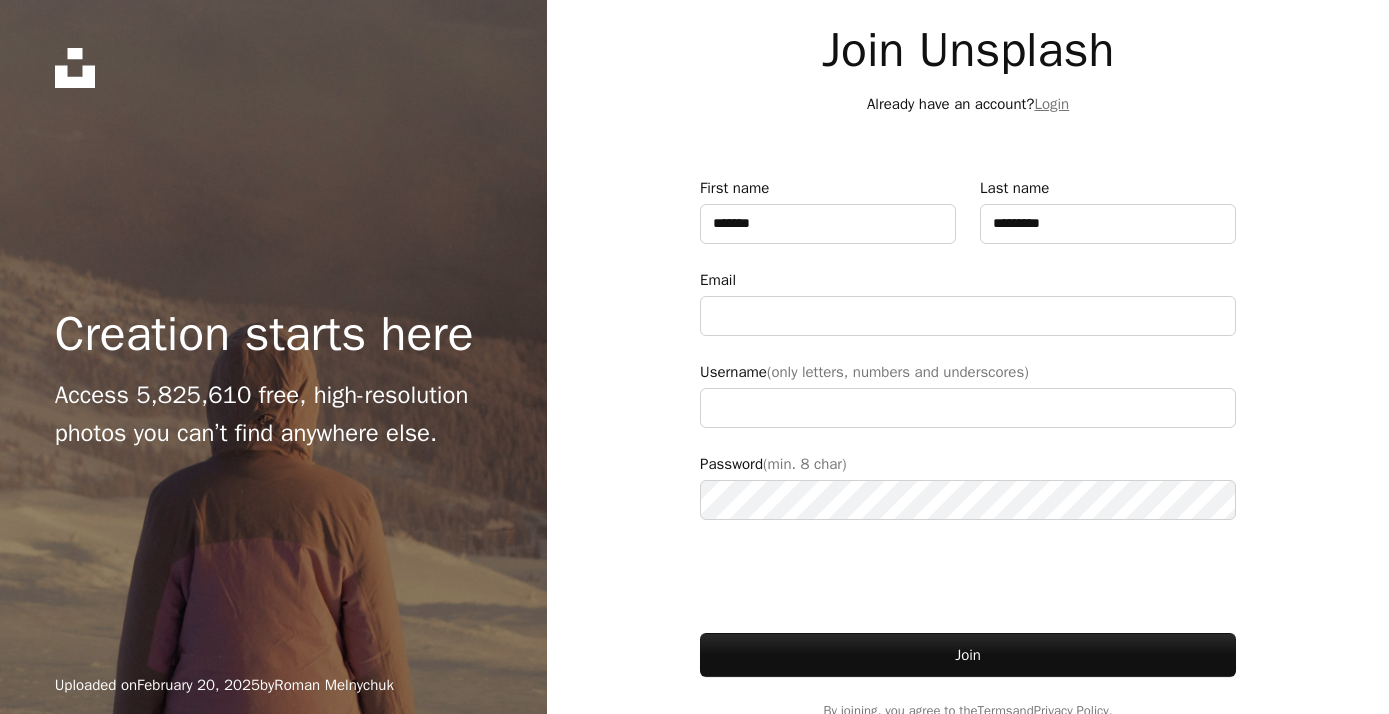 click on "Email" at bounding box center (968, 302) 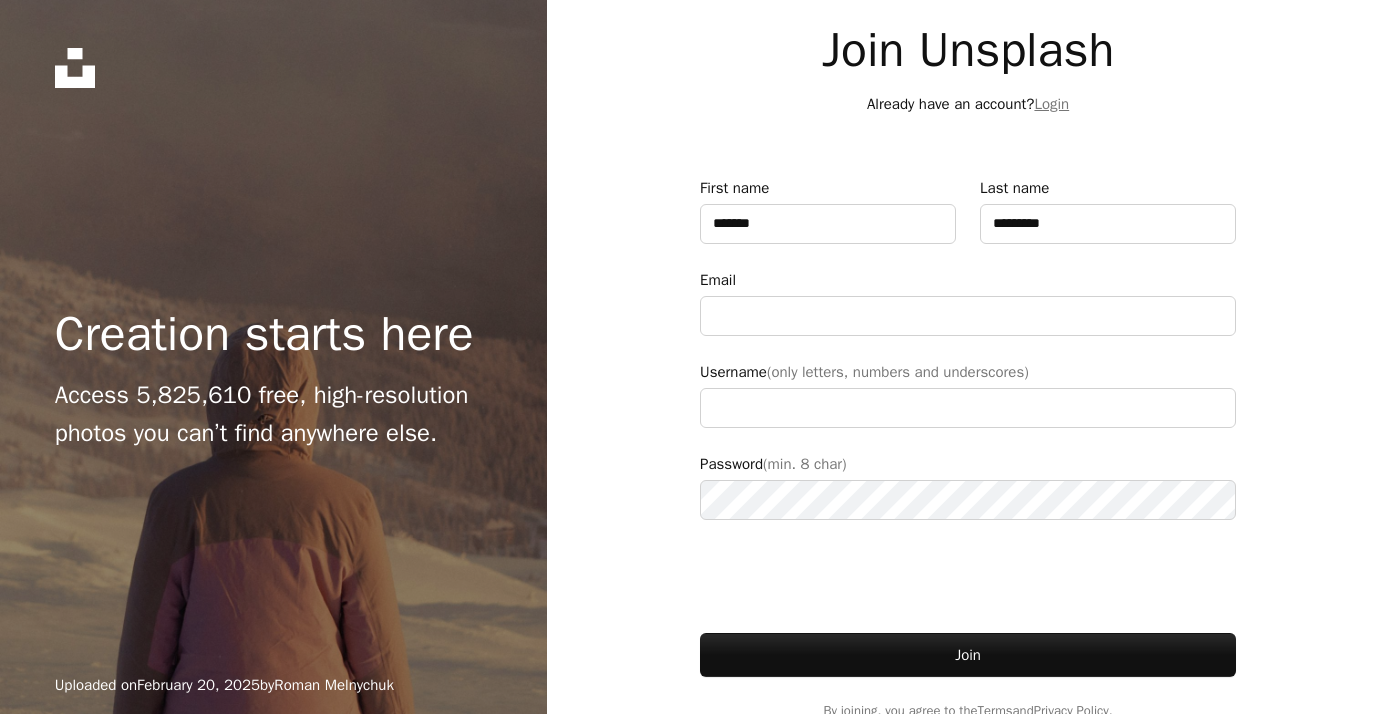 click on "Username  (only letters, numbers and underscores)" at bounding box center (968, 394) 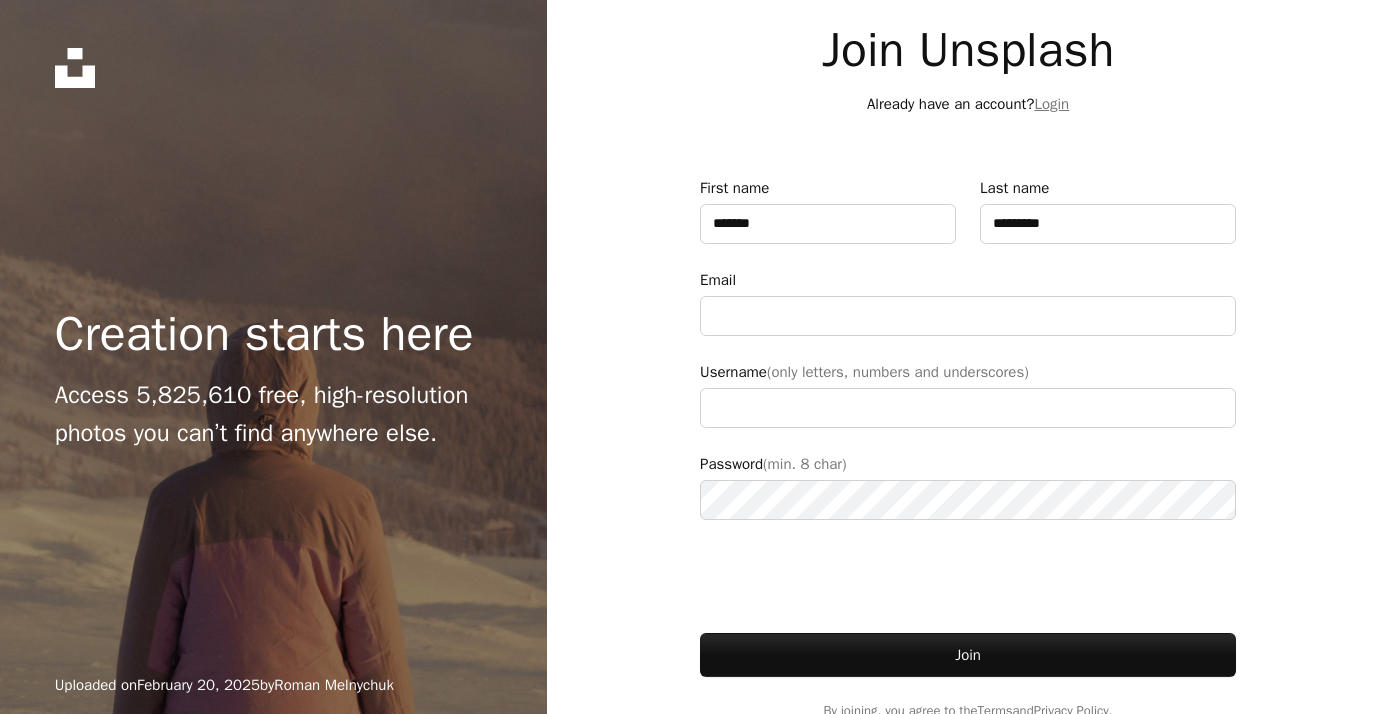 click on "Unsplash logo Unsplash Home Creation starts here Access 5,825,610 free, high-resolution photos you can’t find anywhere else. Uploaded on  February 20, 2025  by  Roman Melnychuk Join Unsplash Already have an account?  Login First name ******* Last name ********* Email Username  (only letters, numbers and underscores) Password  (min. 8 char) Join By joining, you agree to the  Terms  and  Privacy Policy ." at bounding box center (694, 372) 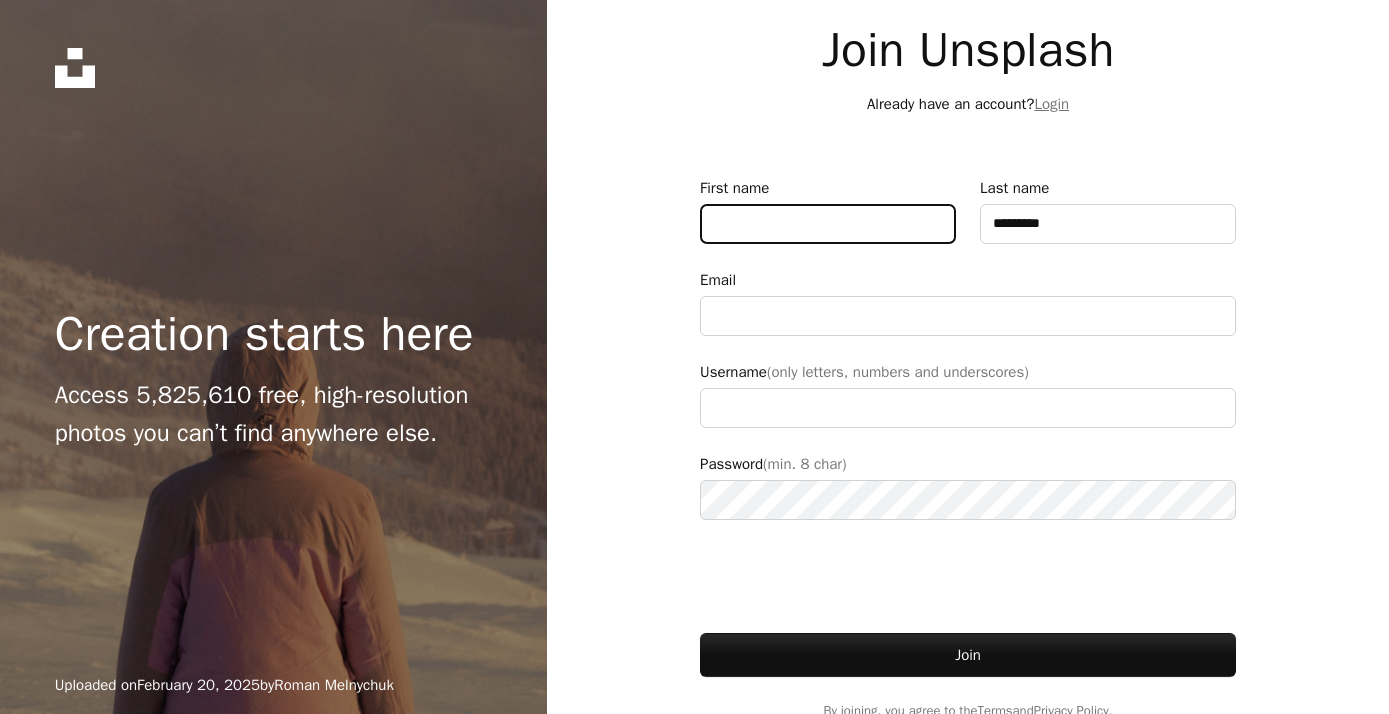 type on "*******" 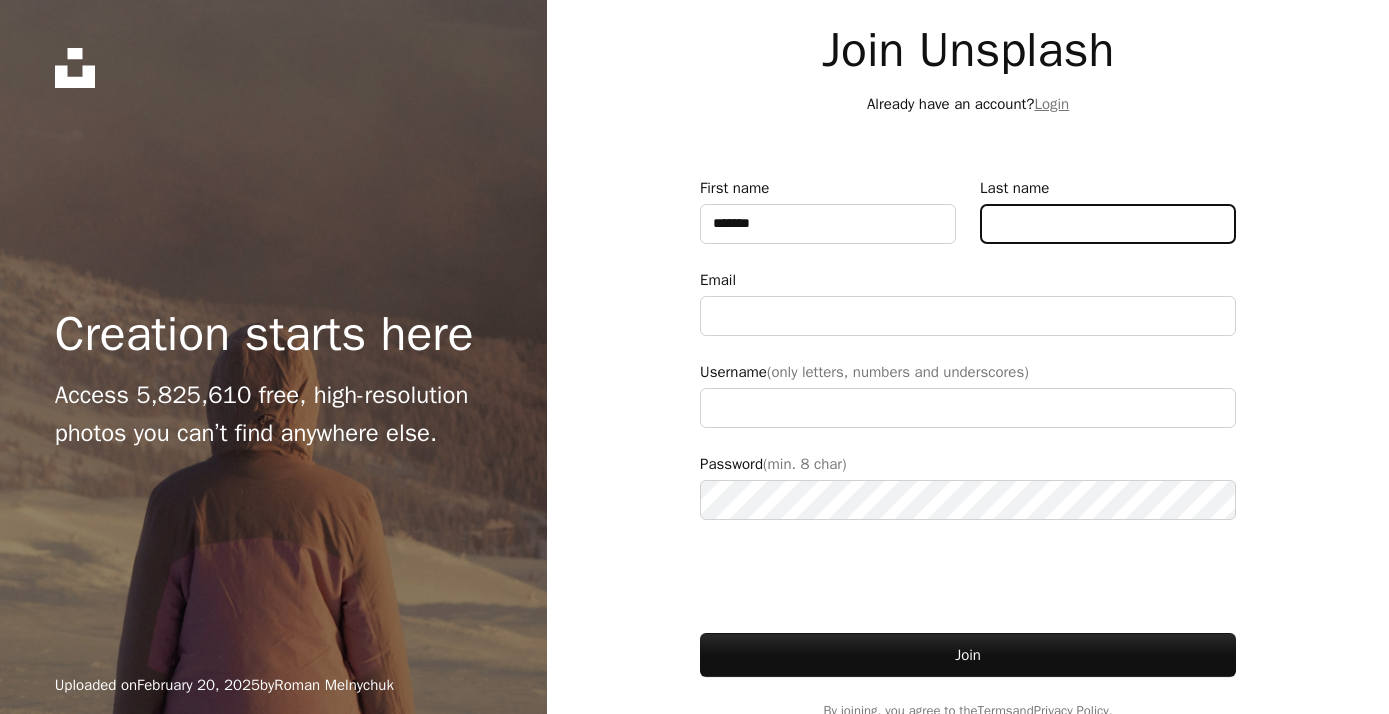 type on "*********" 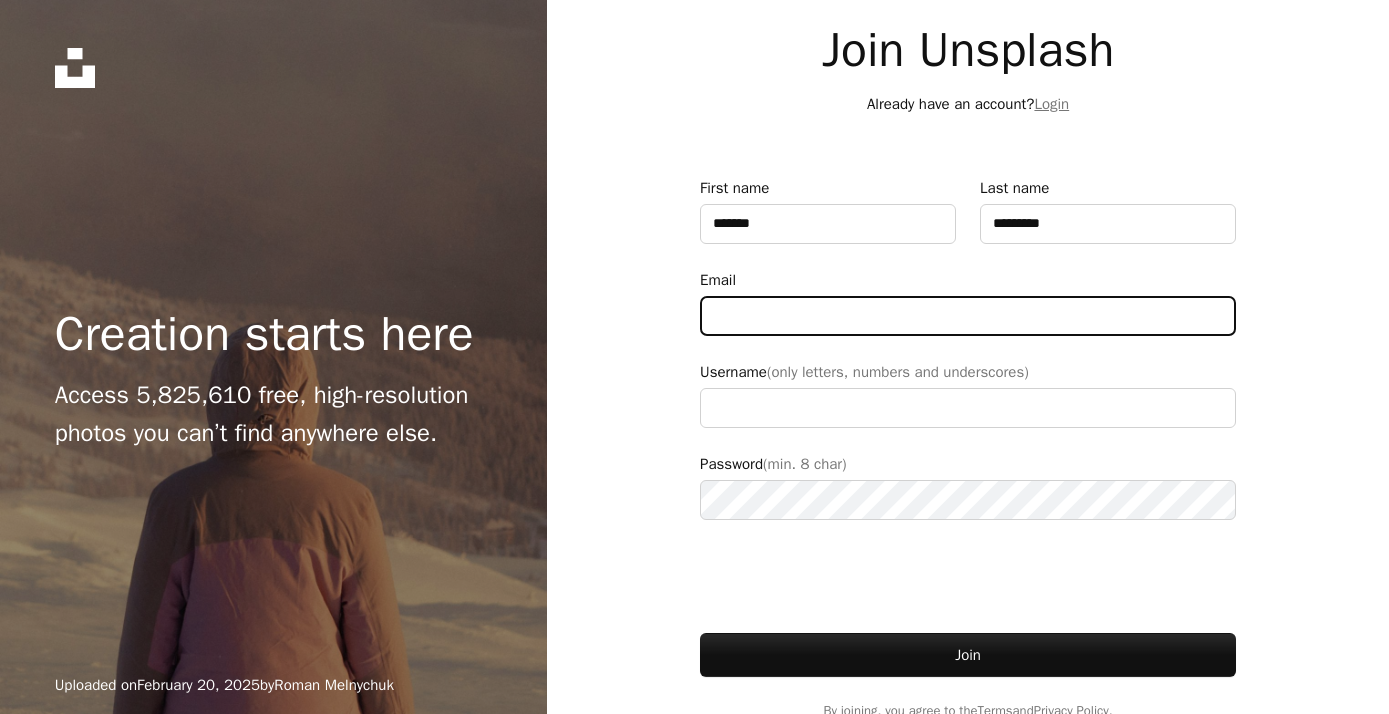 type on "**********" 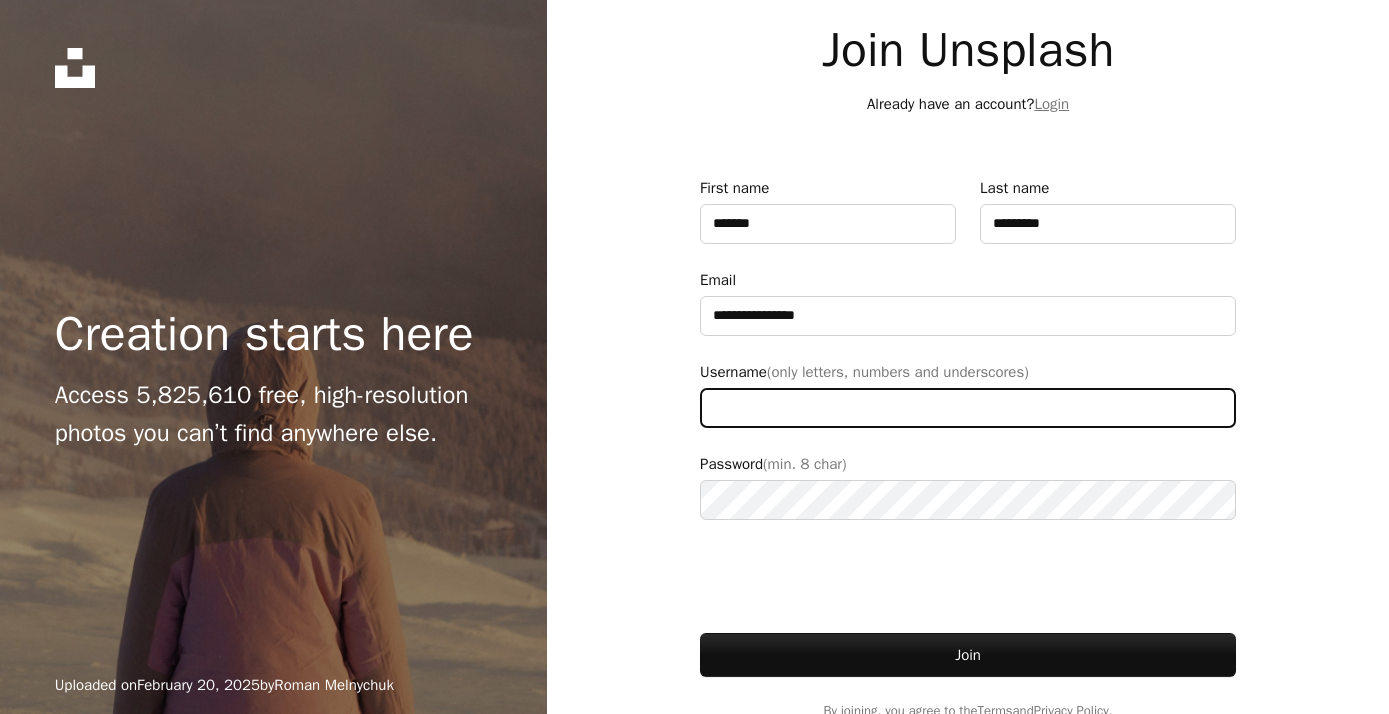 click on "Username  (only letters, numbers and underscores)" at bounding box center [968, 408] 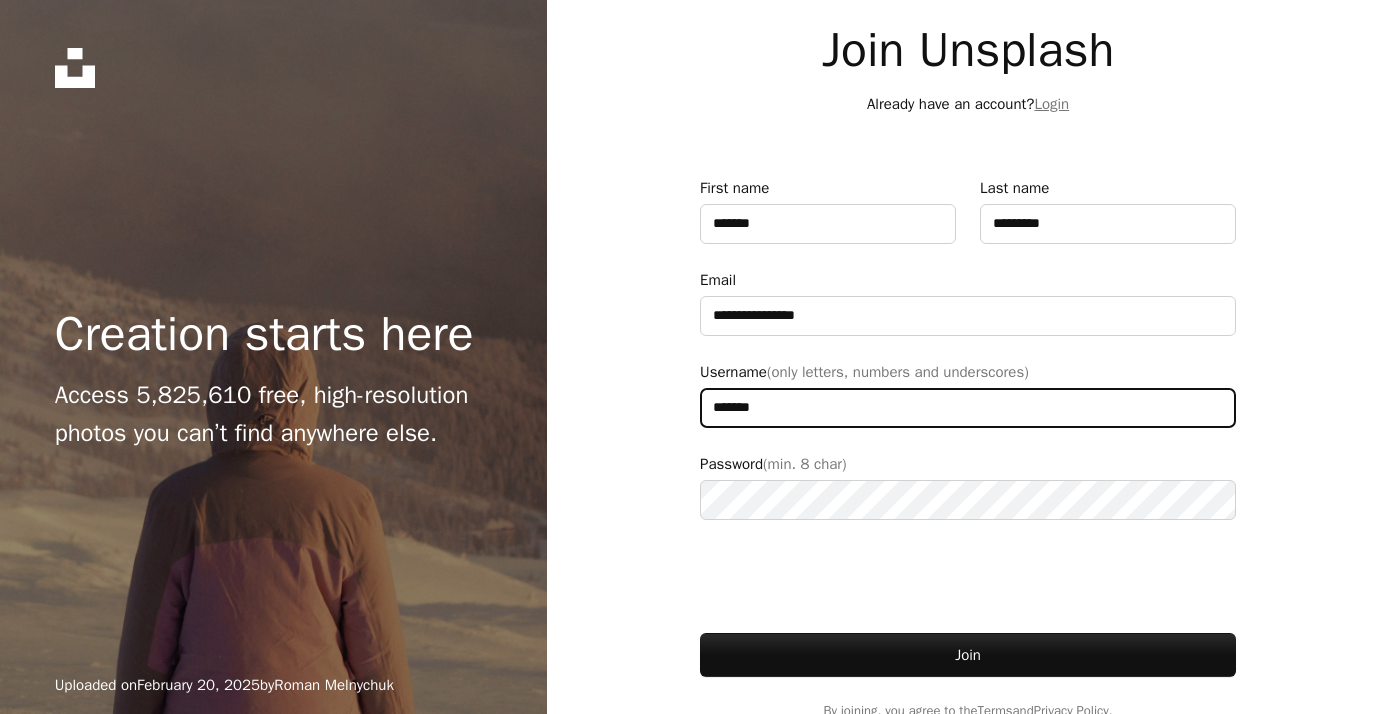type on "*******" 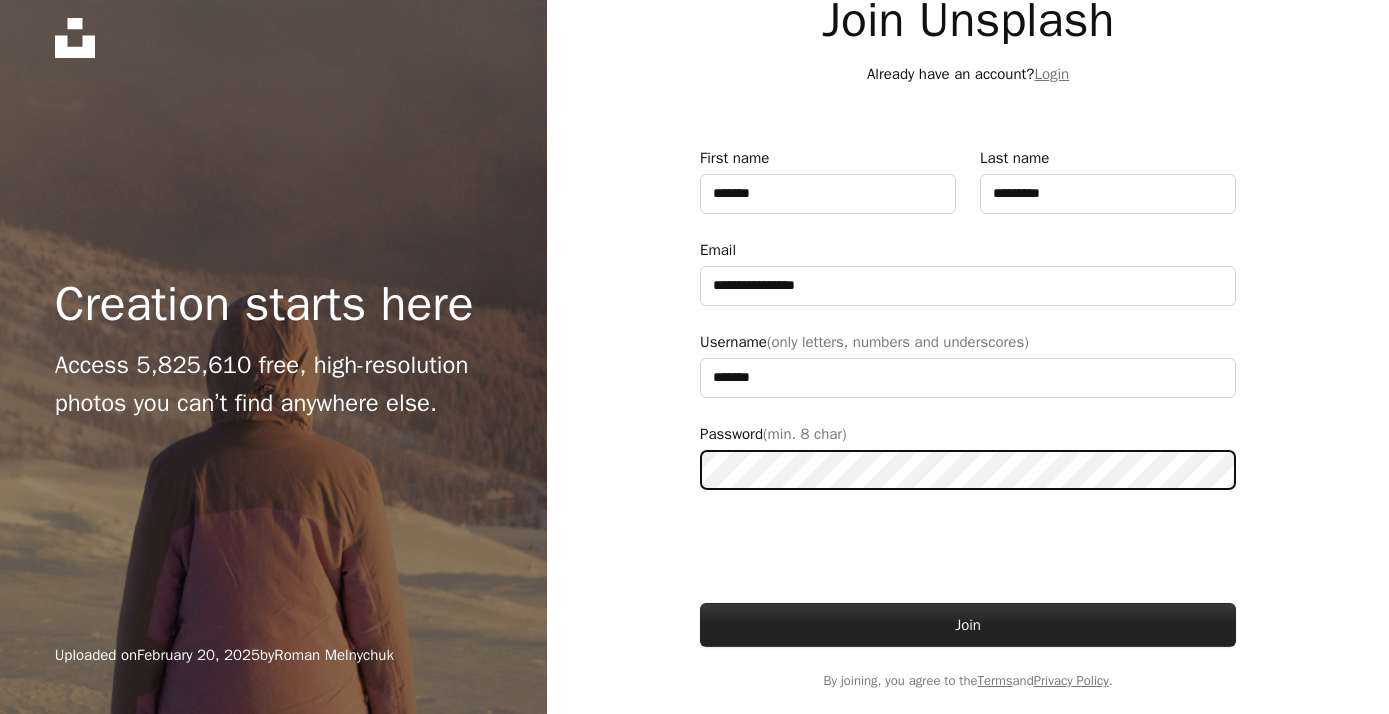 scroll, scrollTop: 29, scrollLeft: 0, axis: vertical 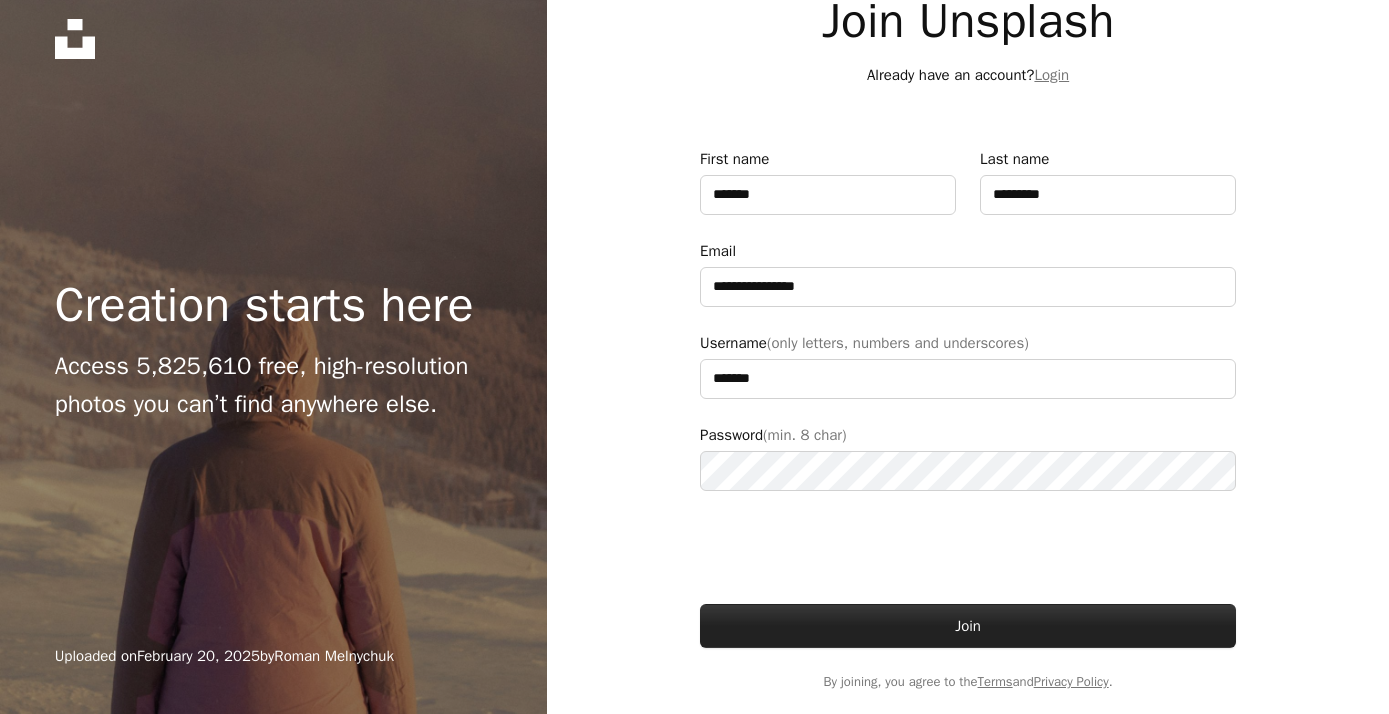 click on "Join" at bounding box center [968, 626] 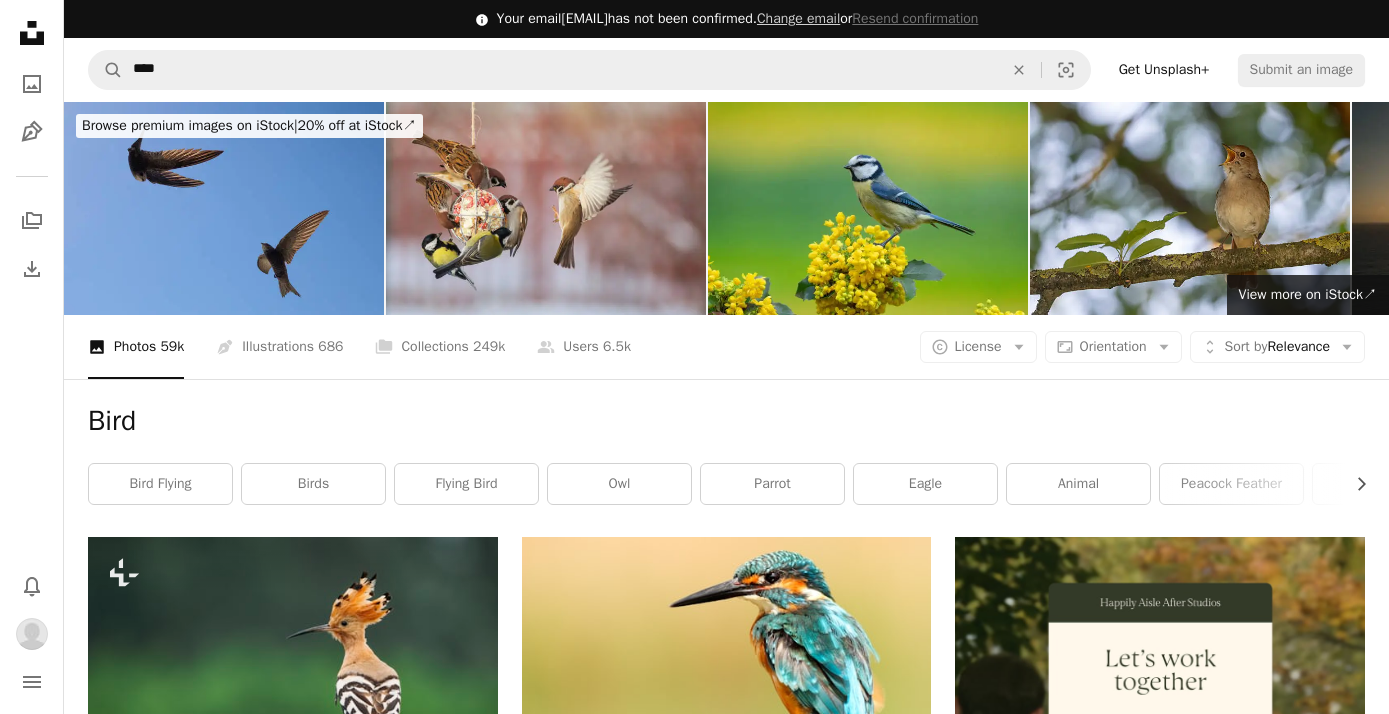 scroll, scrollTop: 0, scrollLeft: 0, axis: both 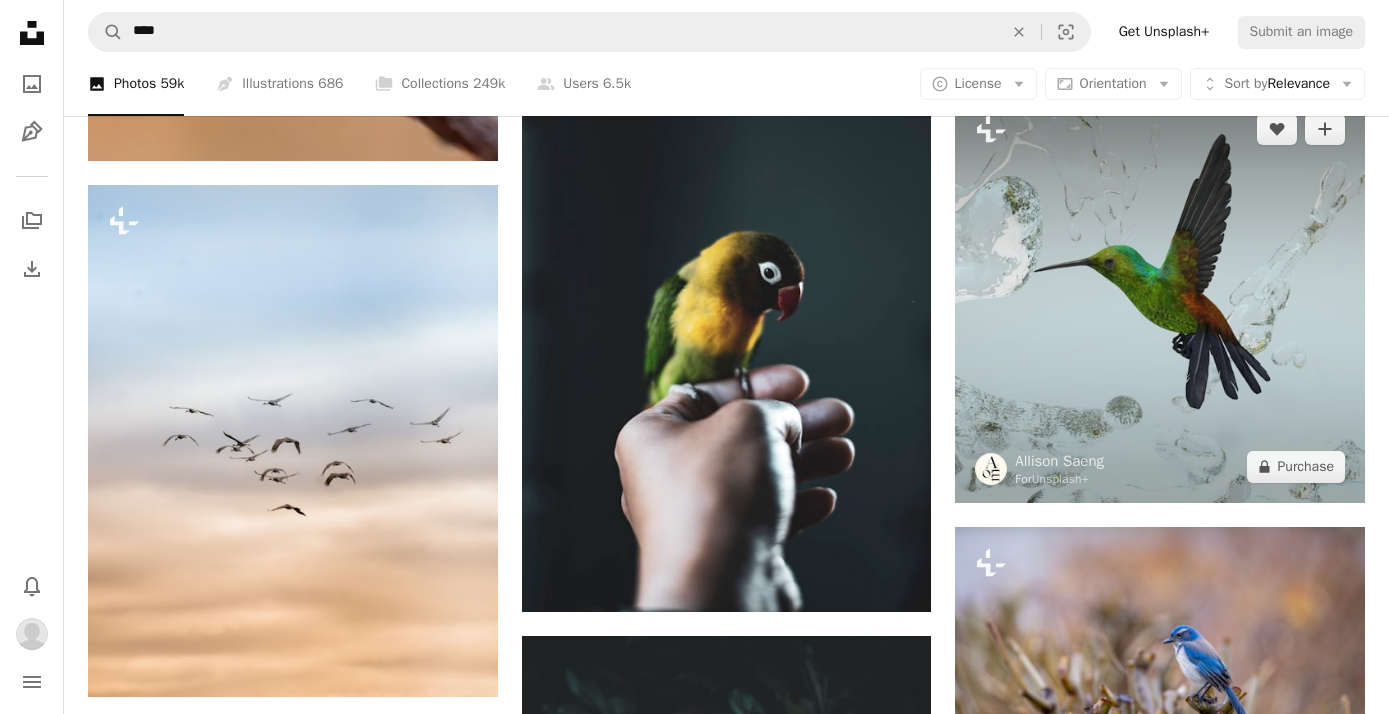 click at bounding box center [1160, 298] 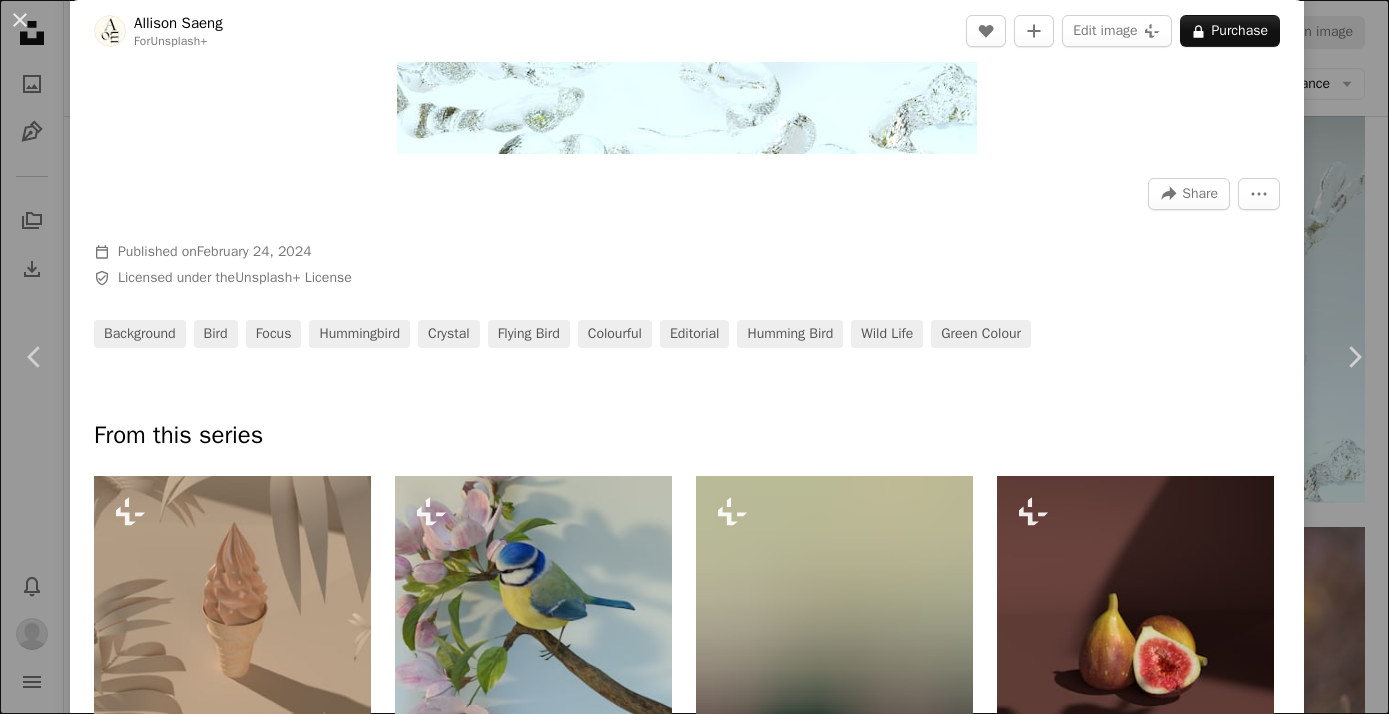 scroll, scrollTop: 514, scrollLeft: 0, axis: vertical 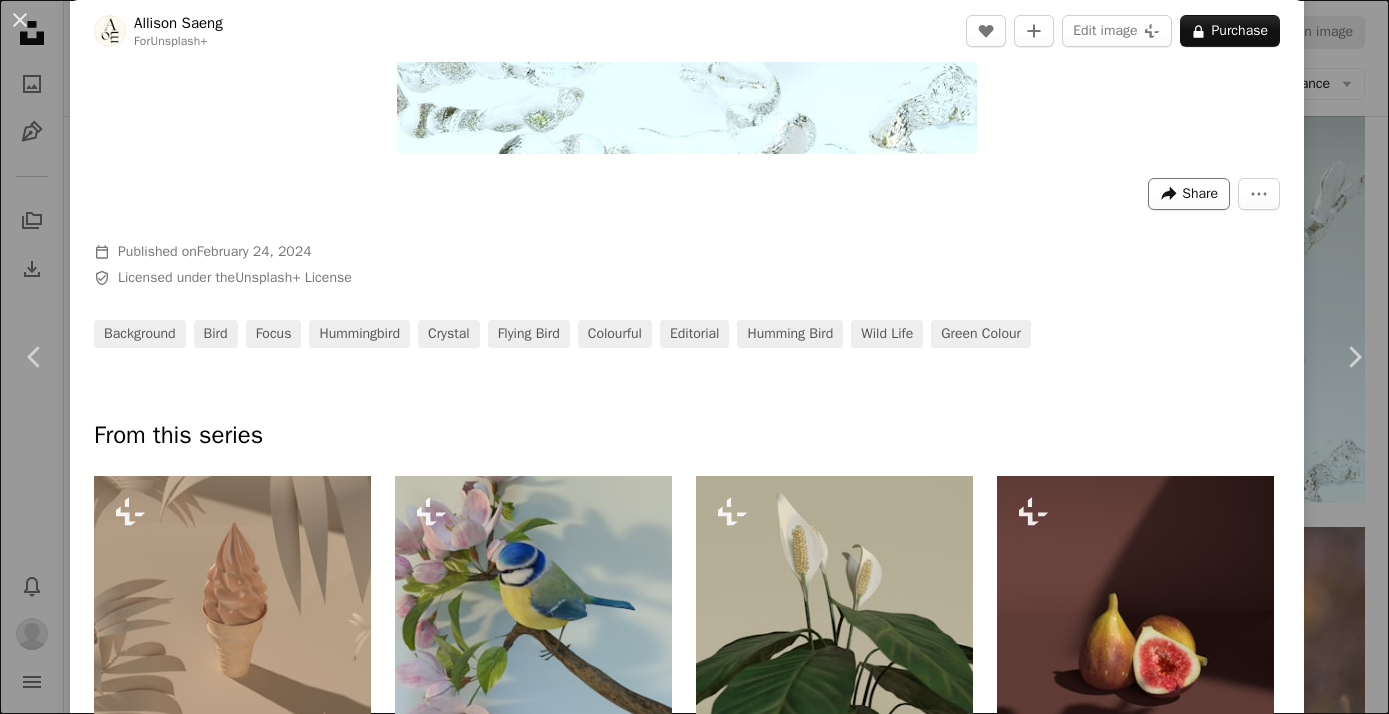 click on "Share" at bounding box center (1200, 194) 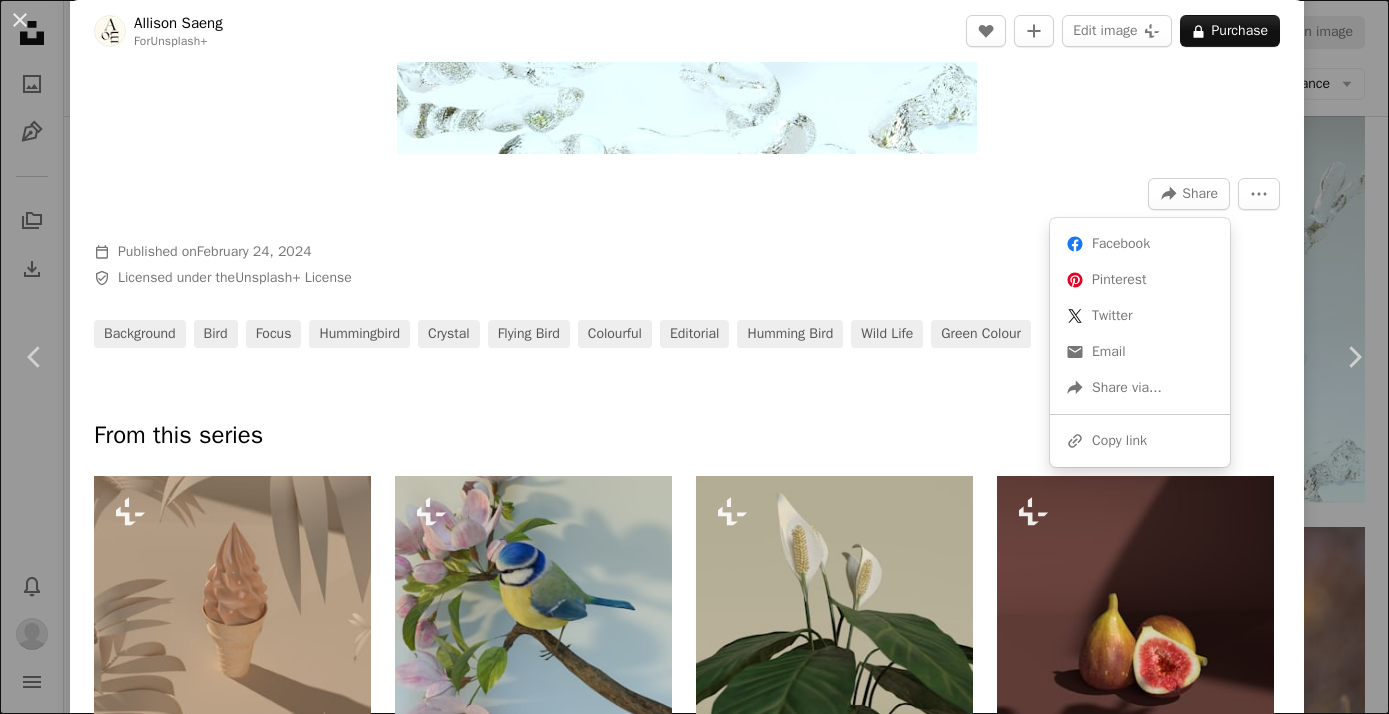 click on "An X shape Chevron left Chevron right [FIRST] [LAST] For Unsplash+ A heart A plus sign Edit image Plus sign for Unsplash+ A lock Purchase Zoom in A forward-right arrow Share More Actions Calendar outlined Published on February 24, 2024 Safety Licensed under the Unsplash+ License background bird focus hummingbird crystal flying bird colourful editorial humming bird wild life green colour From this series Plus sign for Unsplash+ Plus sign for Unsplash+ Plus sign for Unsplash+ Plus sign for Unsplash+ Related images Plus sign for Unsplash+ A heart A plus sign [FIRST] [LAST] For Unsplash+ A lock Purchase Plus sign for Unsplash+ A heart A plus sign [FIRST] [LAST] For Unsplash+ A lock Purchase Plus sign for Unsplash+ A heart A plus sign [FIRST] [LAST] For Unsplash+ A lock Purchase Plus sign for Unsplash+ A heart A plus sign [FIRST] [LAST] For Unsplash+ A lock Purchase Plus sign for Unsplash+ A heart A plus sign [FIRST] [LAST] For Unsplash+ A lock Purchase Plus sign for Unsplash+" at bounding box center [694, 357] 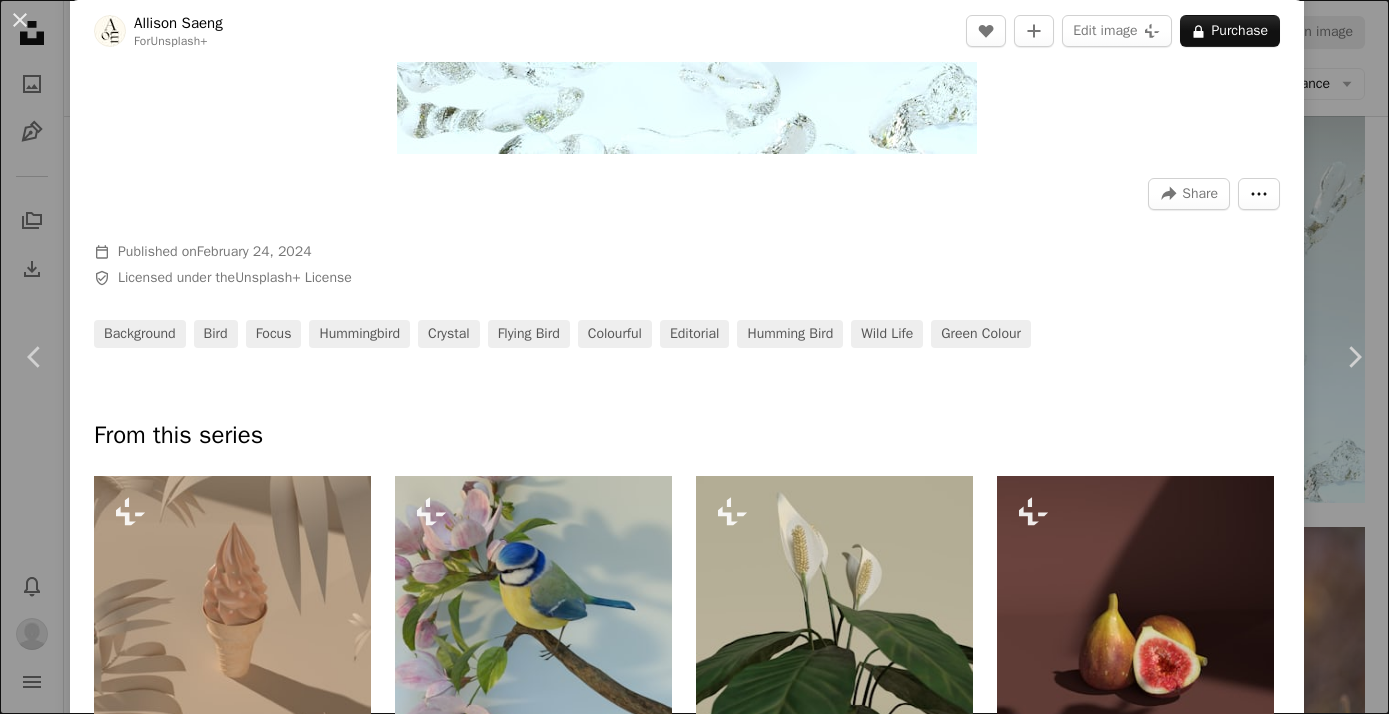 click on "More Actions" 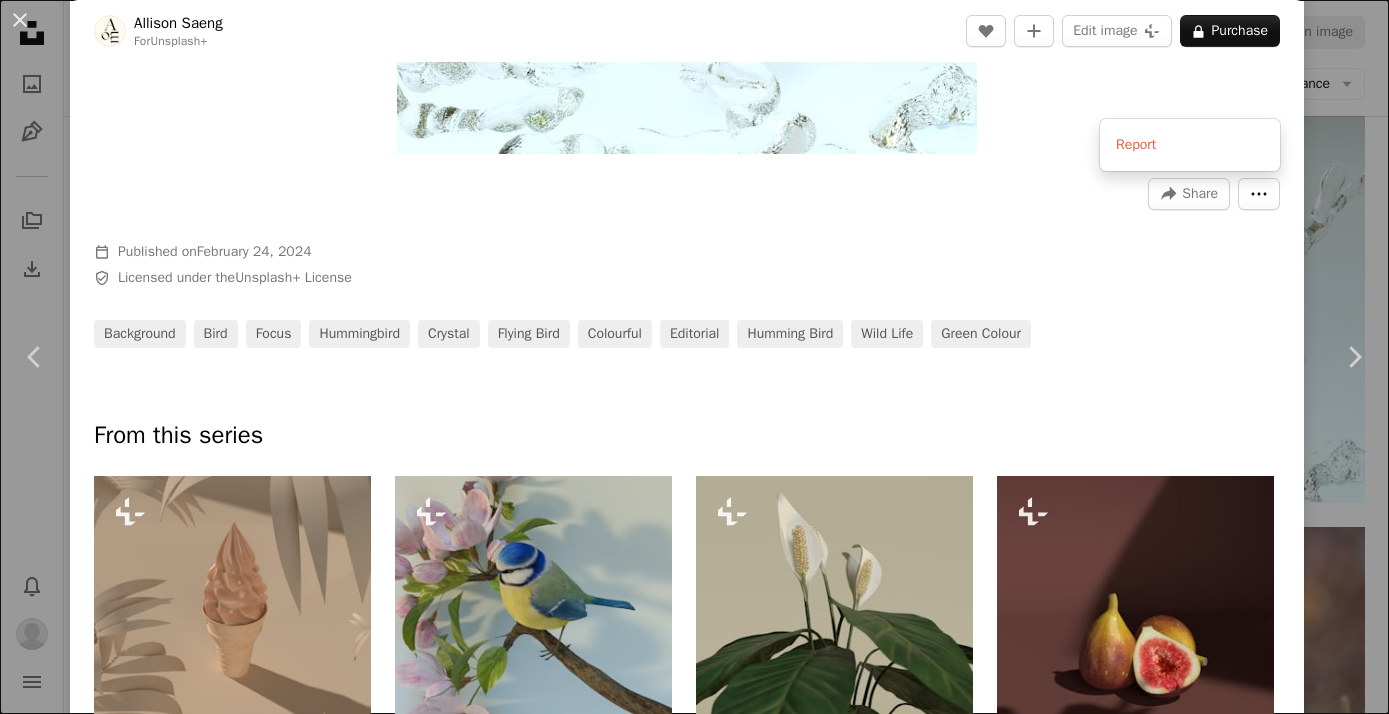 click on "More Actions" 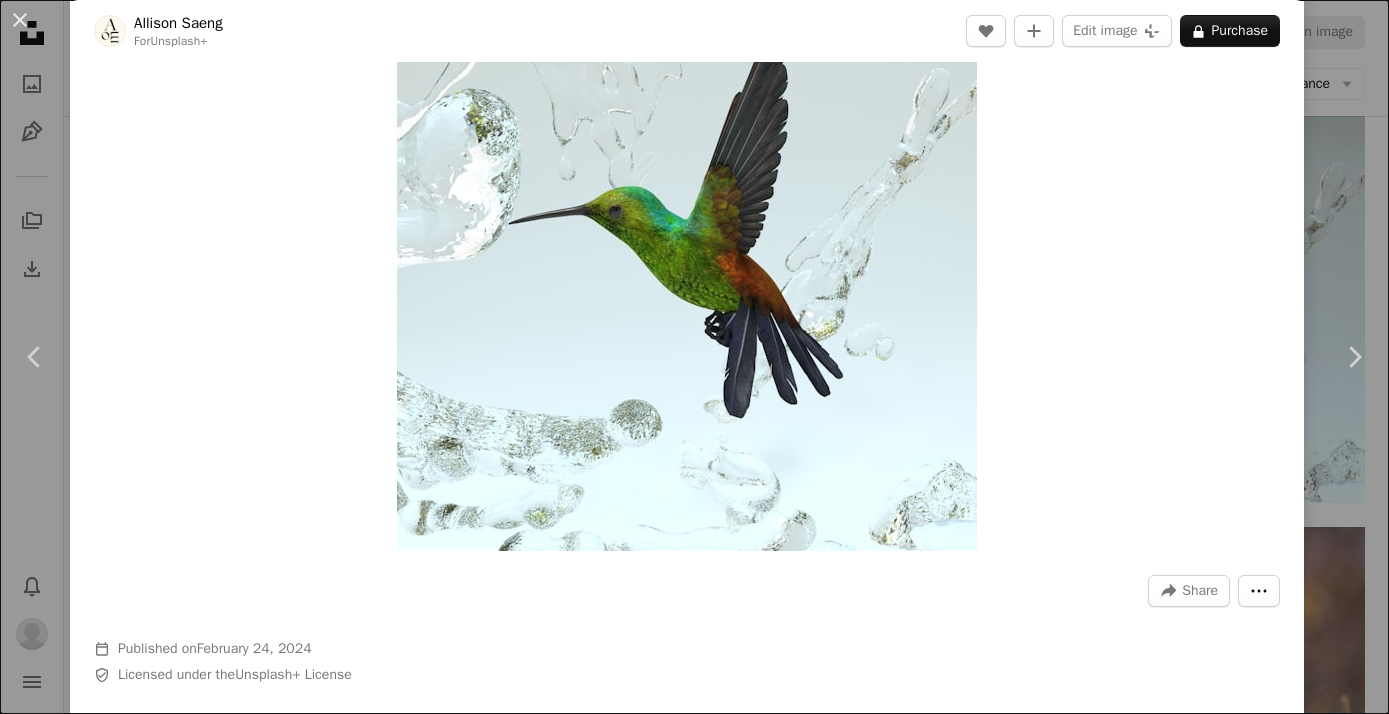 scroll, scrollTop: 62, scrollLeft: 0, axis: vertical 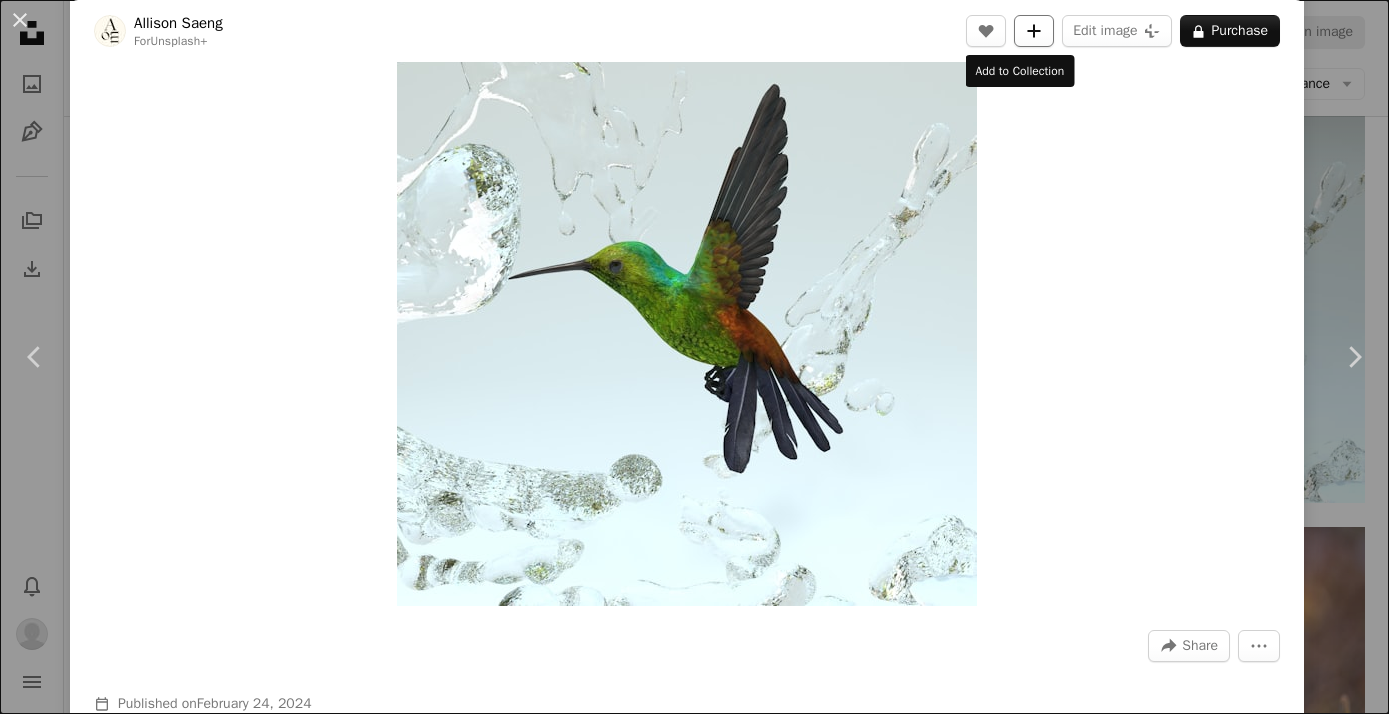 click on "A plus sign" at bounding box center [1034, 31] 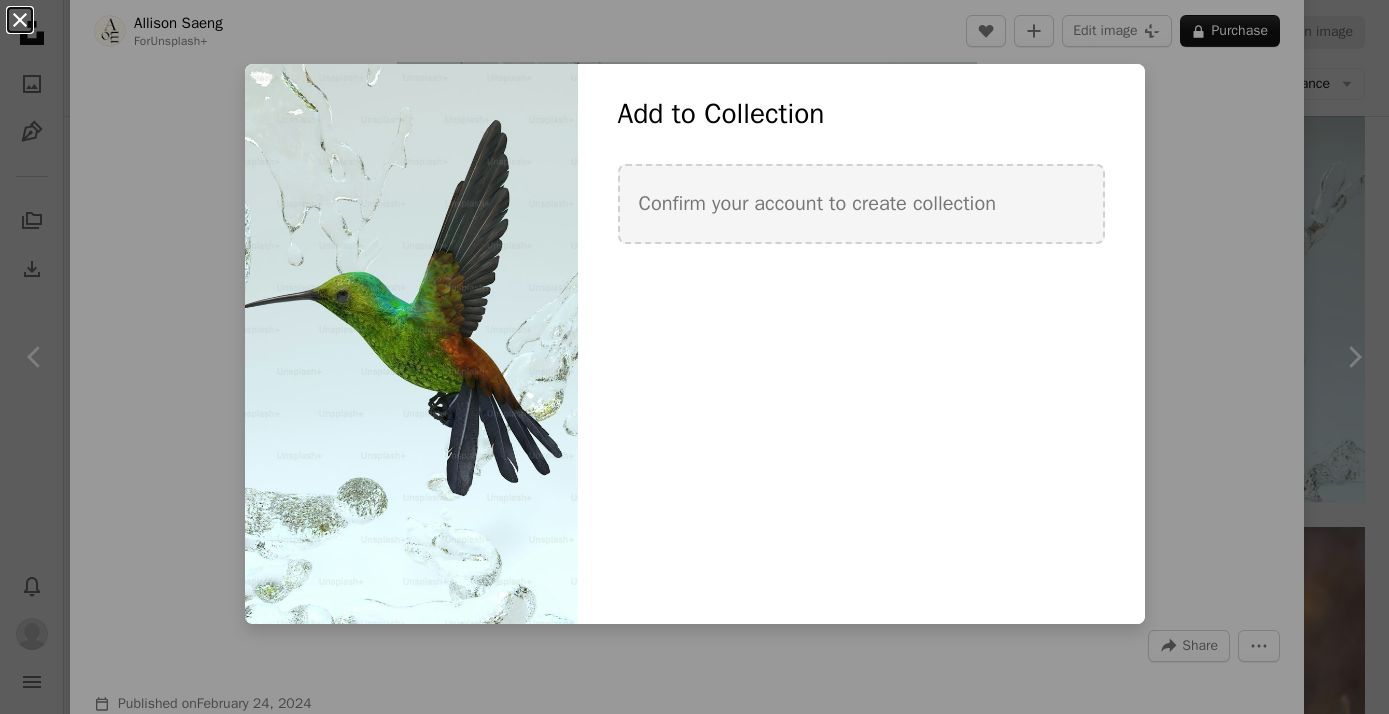 click on "An X shape" at bounding box center [20, 20] 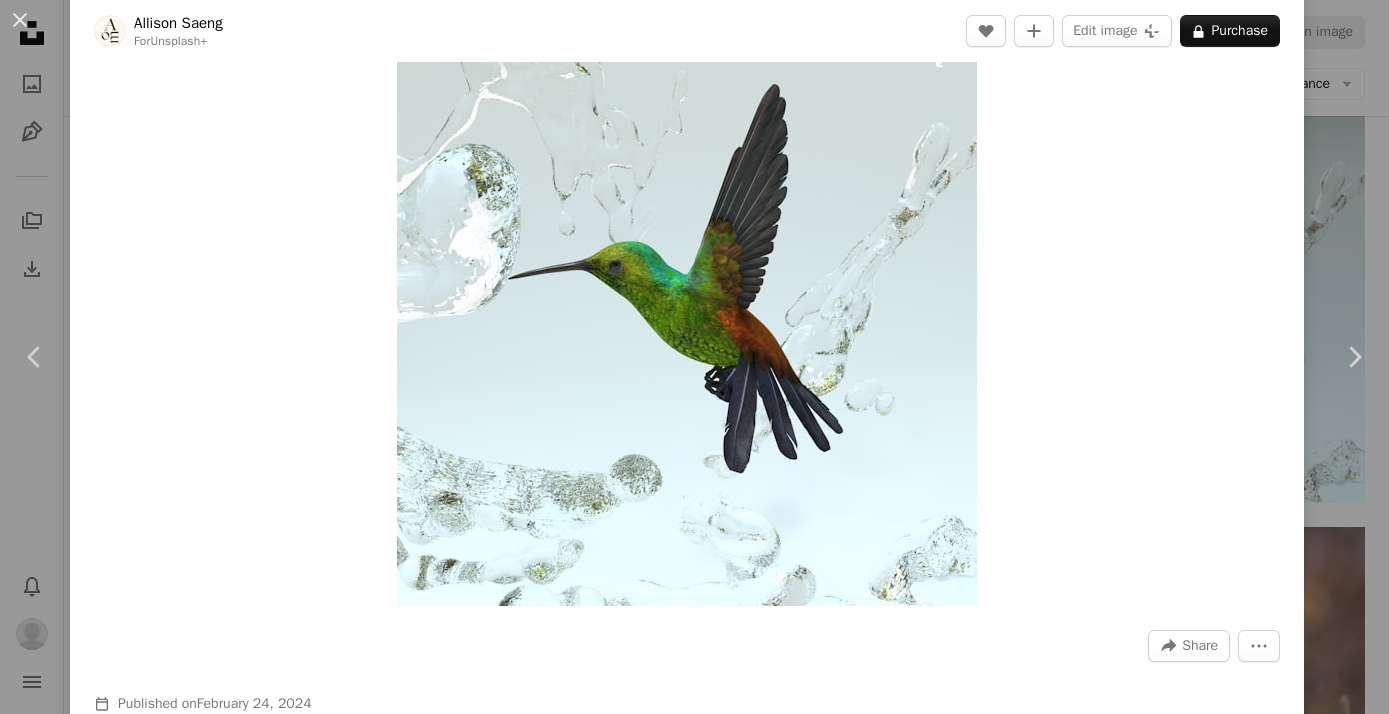 click at bounding box center [687, 316] 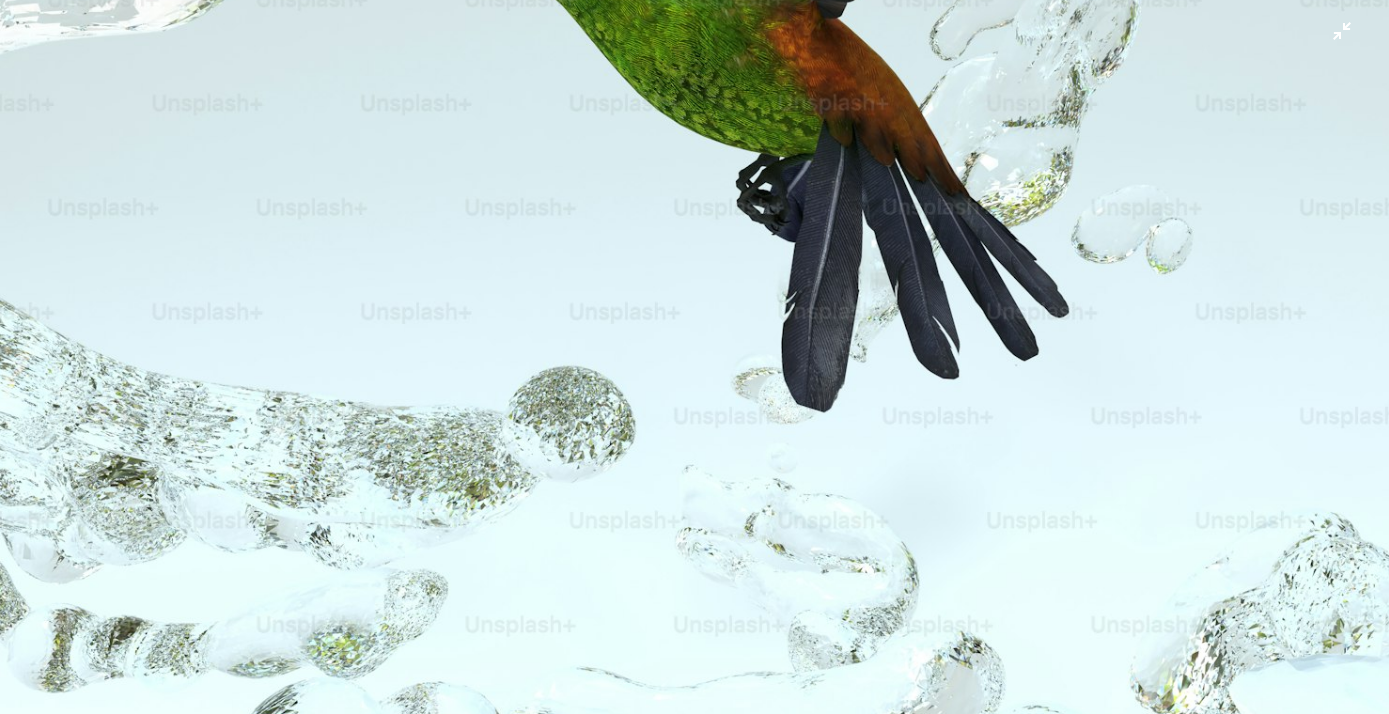 scroll, scrollTop: 0, scrollLeft: 0, axis: both 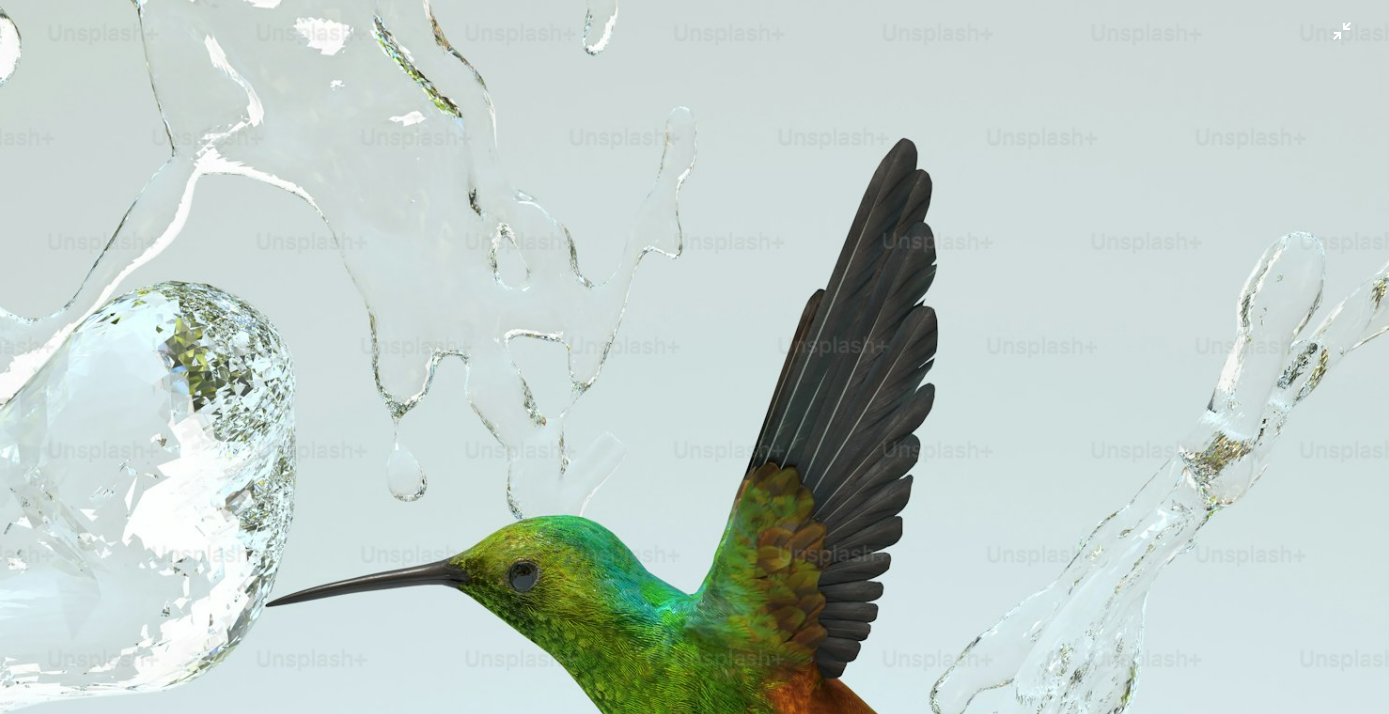 click at bounding box center (694, 694) 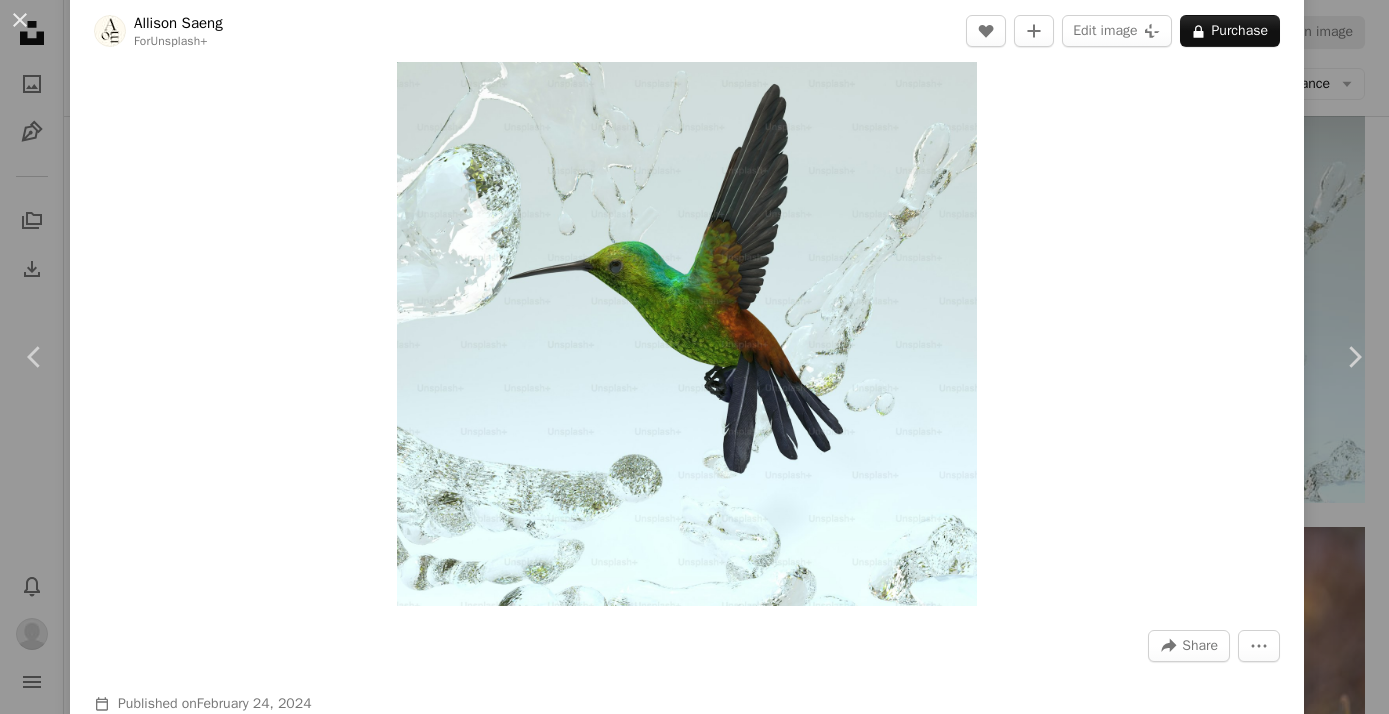 click at bounding box center [687, 316] 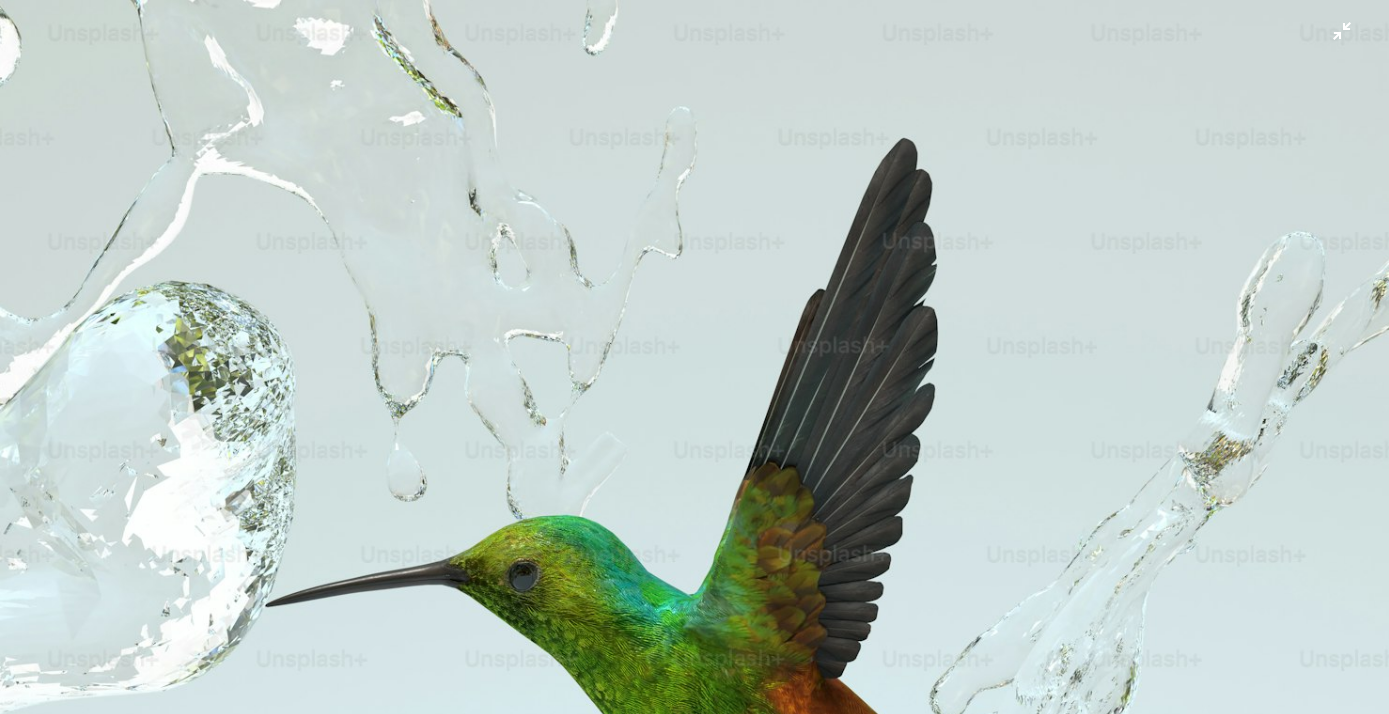 scroll, scrollTop: 331, scrollLeft: 0, axis: vertical 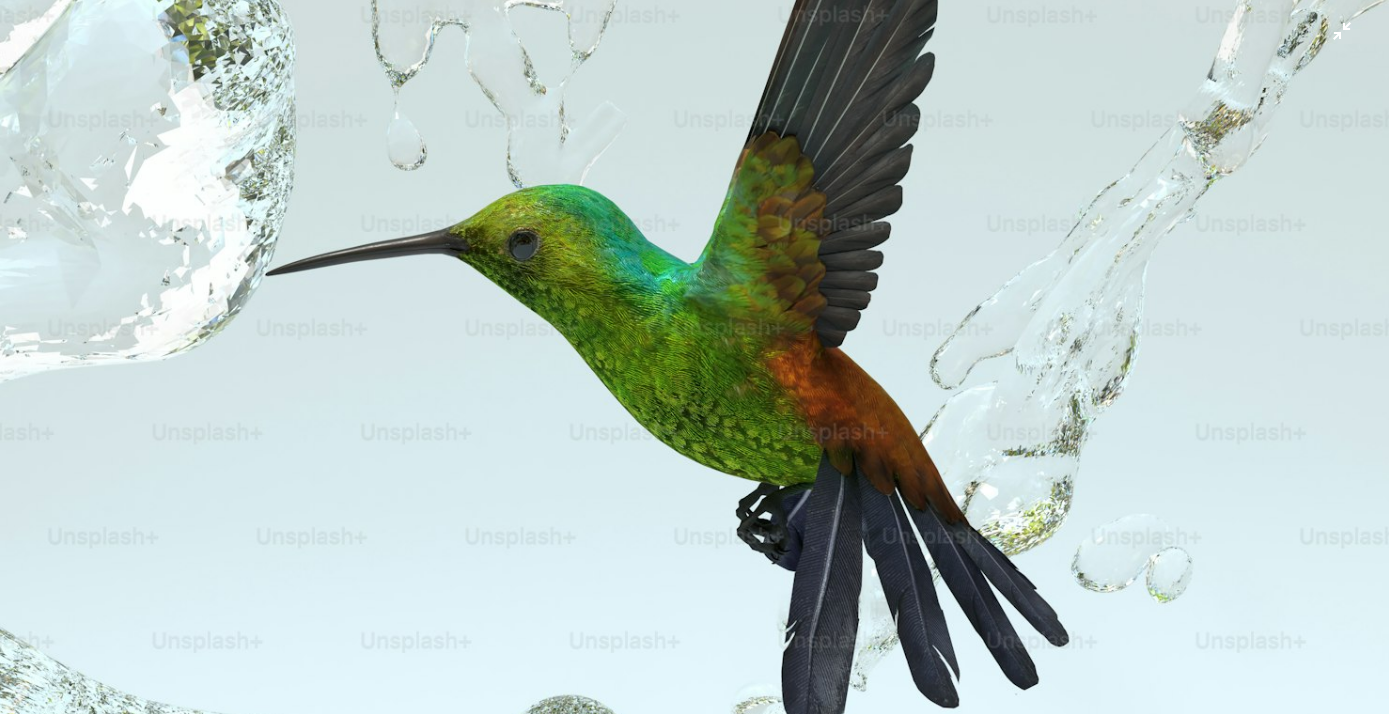 click at bounding box center (694, 363) 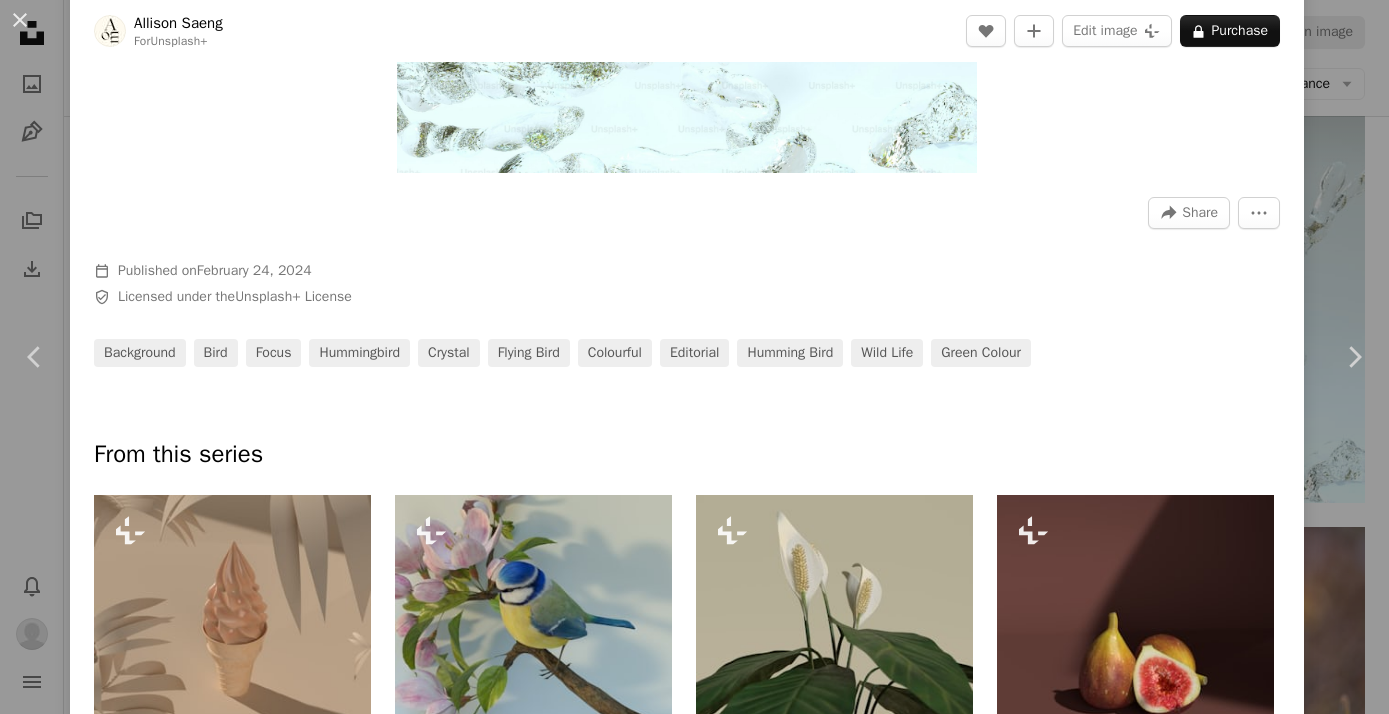 scroll, scrollTop: 506, scrollLeft: 0, axis: vertical 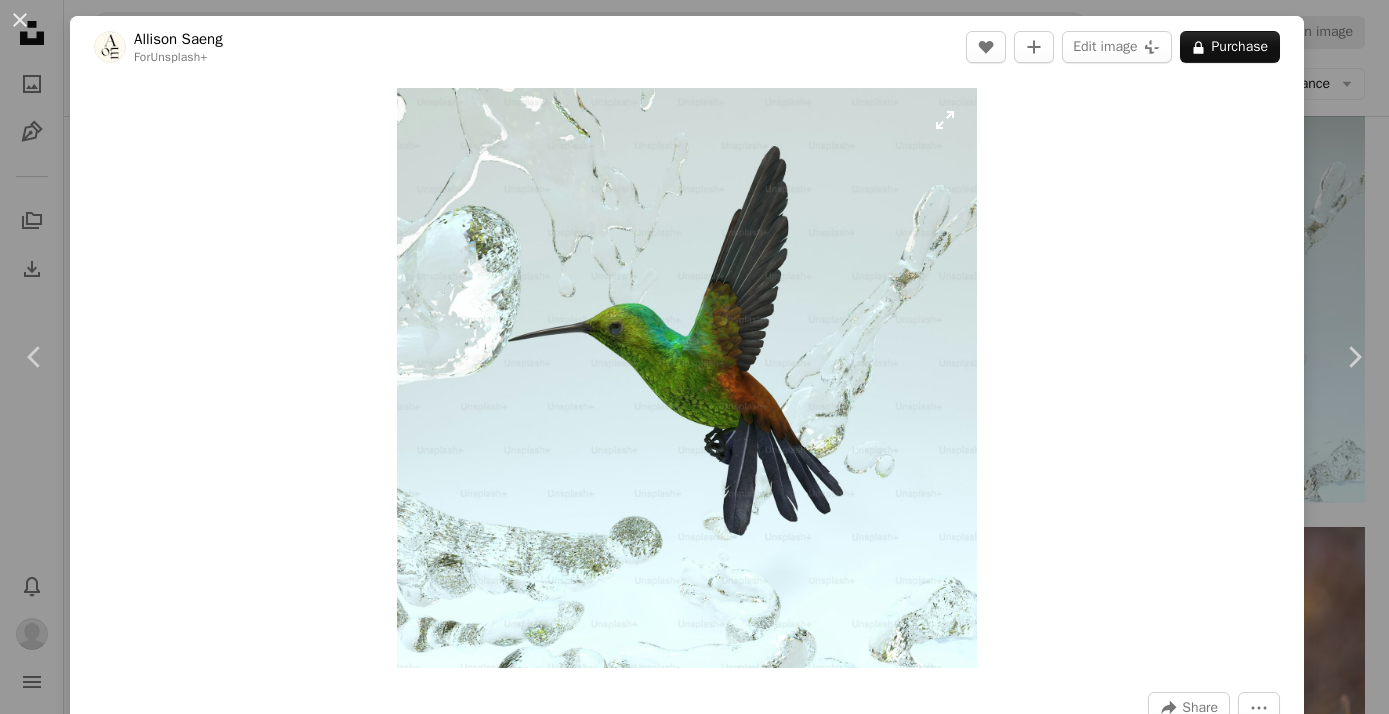 click at bounding box center (687, 378) 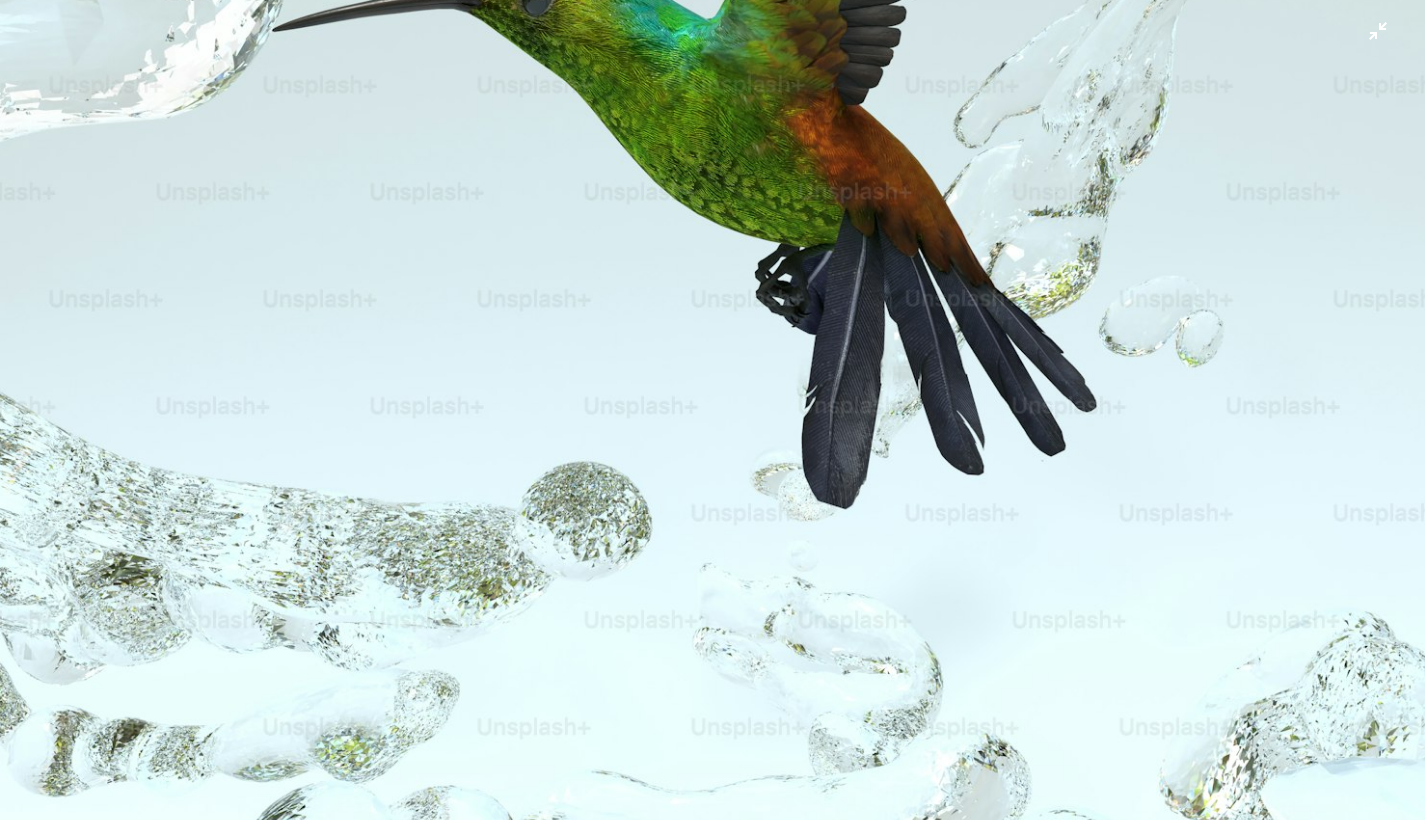scroll, scrollTop: 590, scrollLeft: 0, axis: vertical 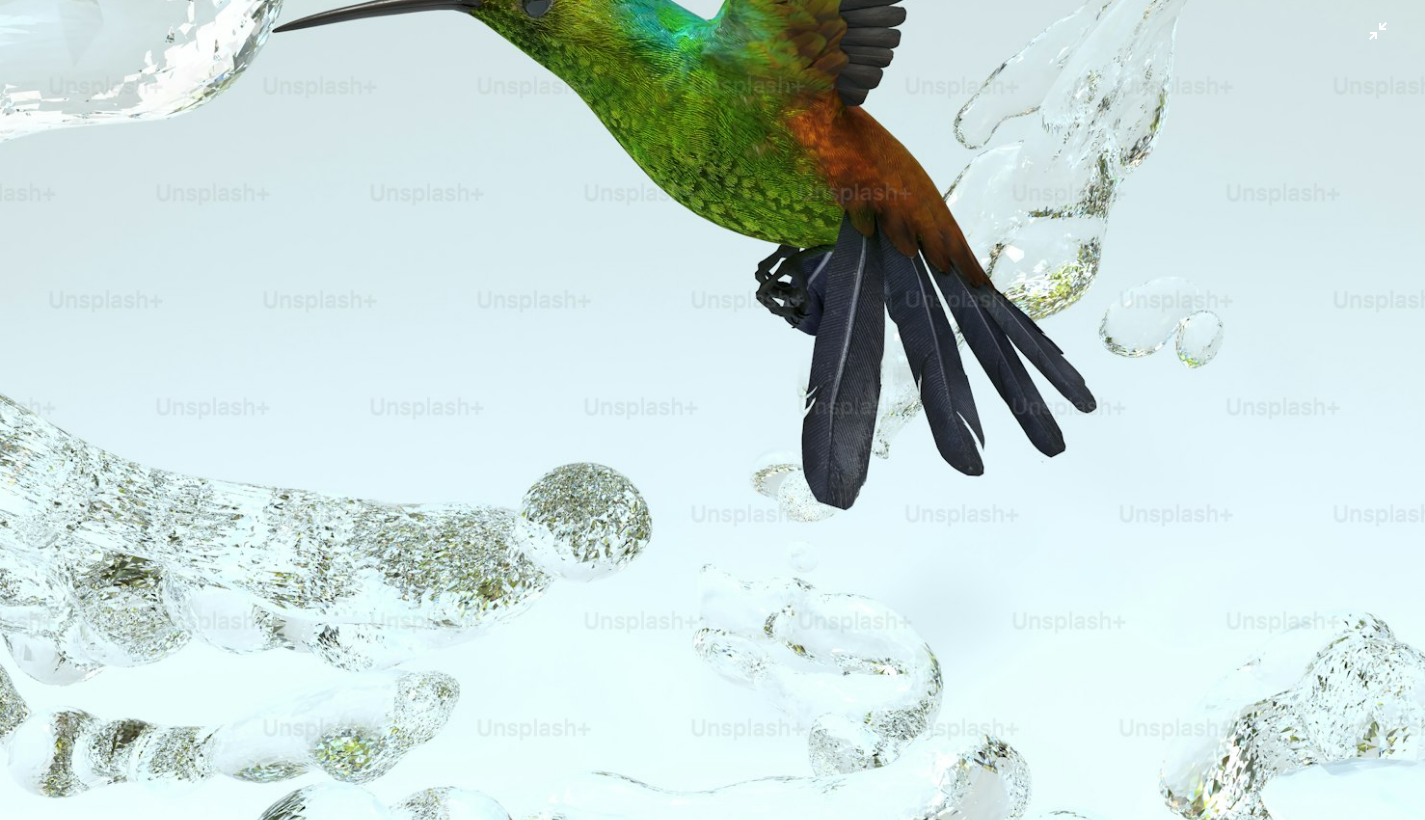 click at bounding box center (712, 122) 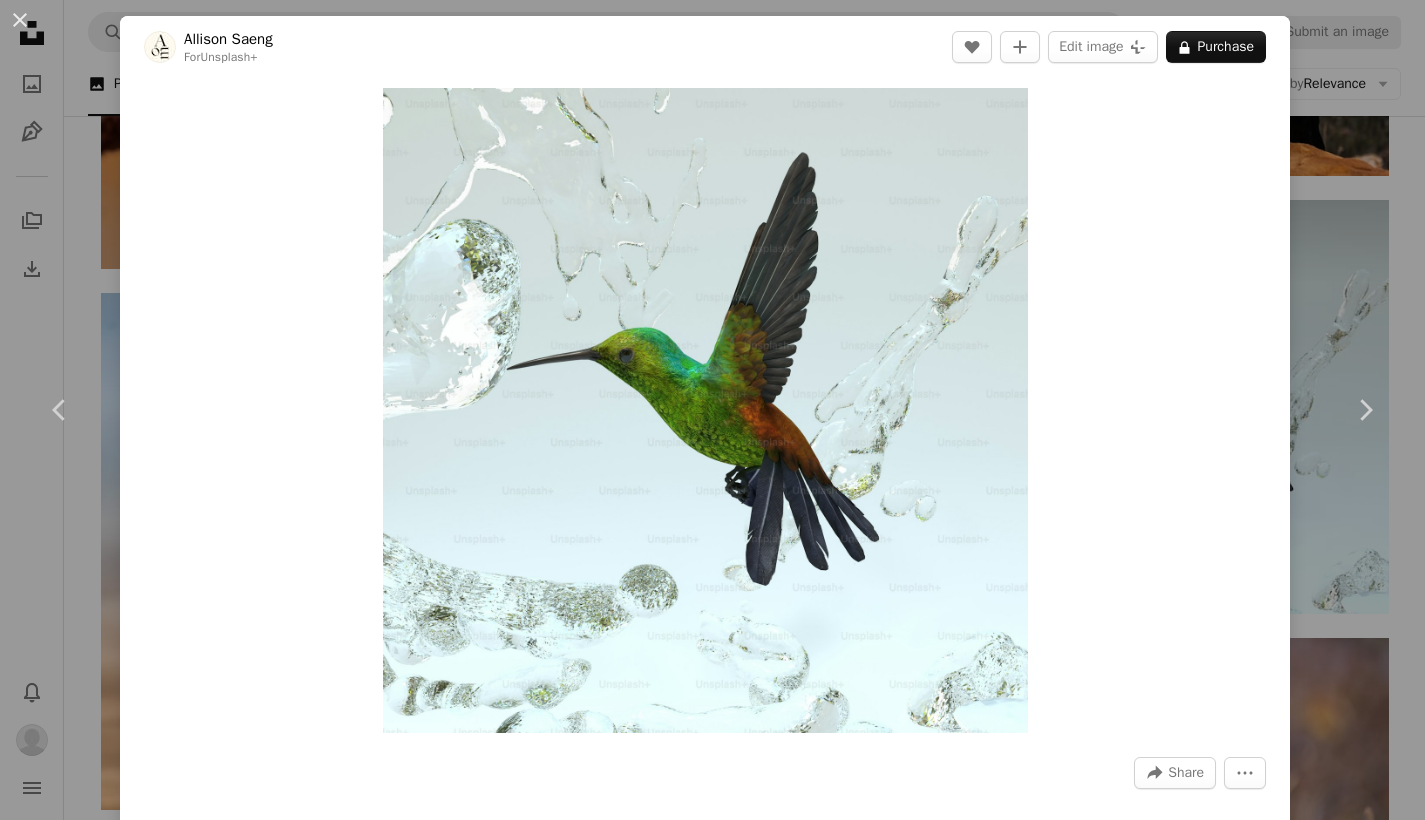 click at bounding box center (705, 410) 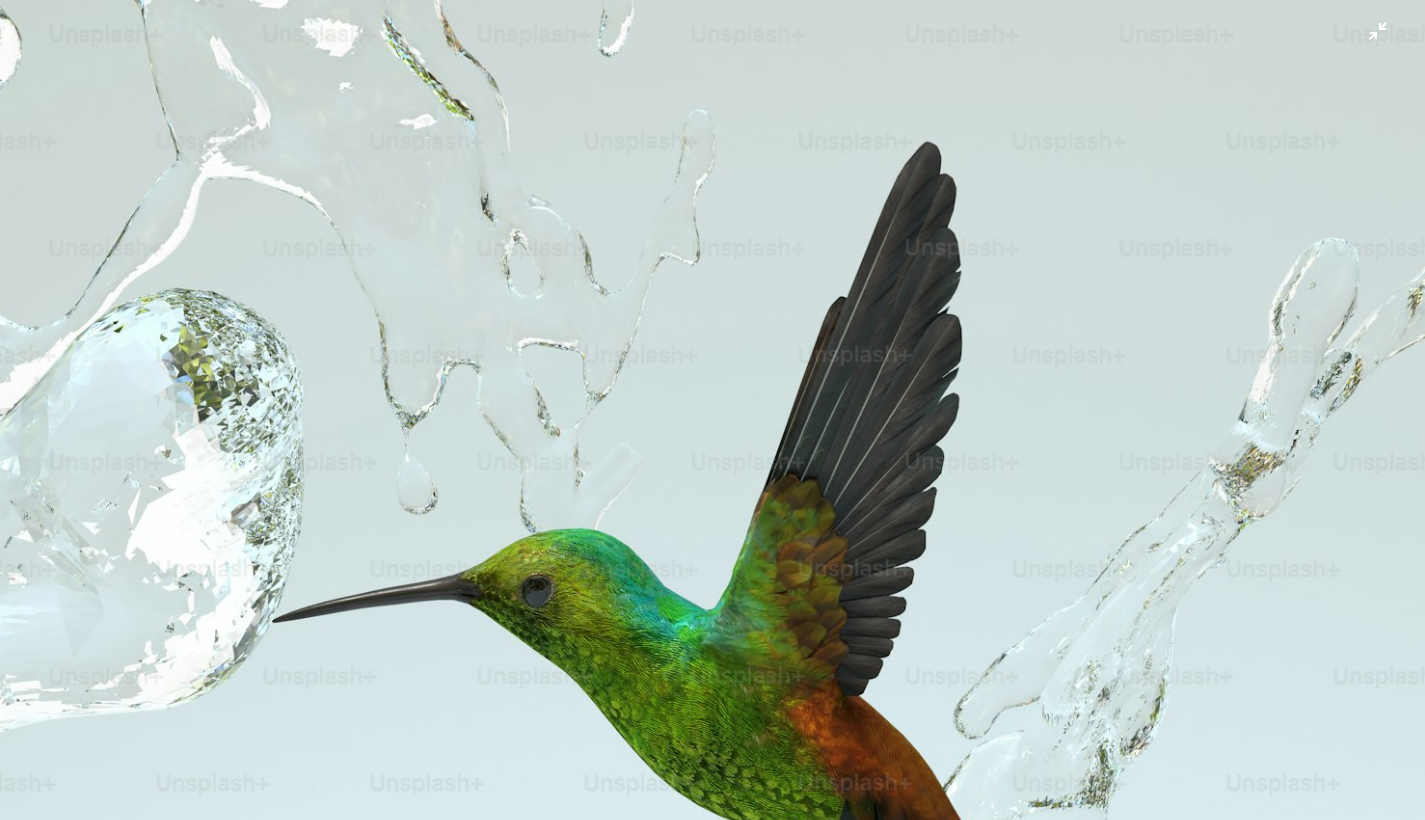 scroll, scrollTop: 296, scrollLeft: 0, axis: vertical 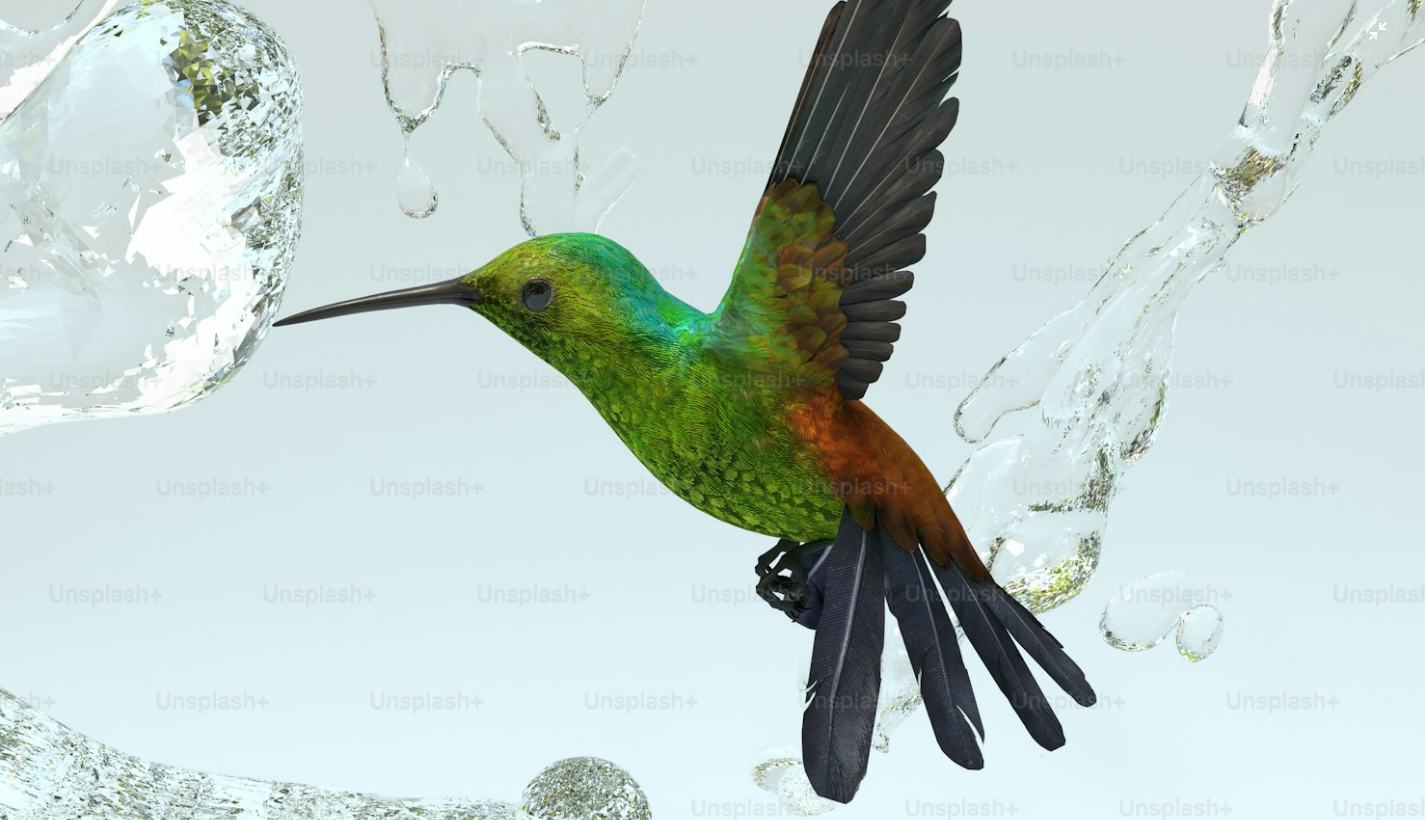 click at bounding box center [712, 416] 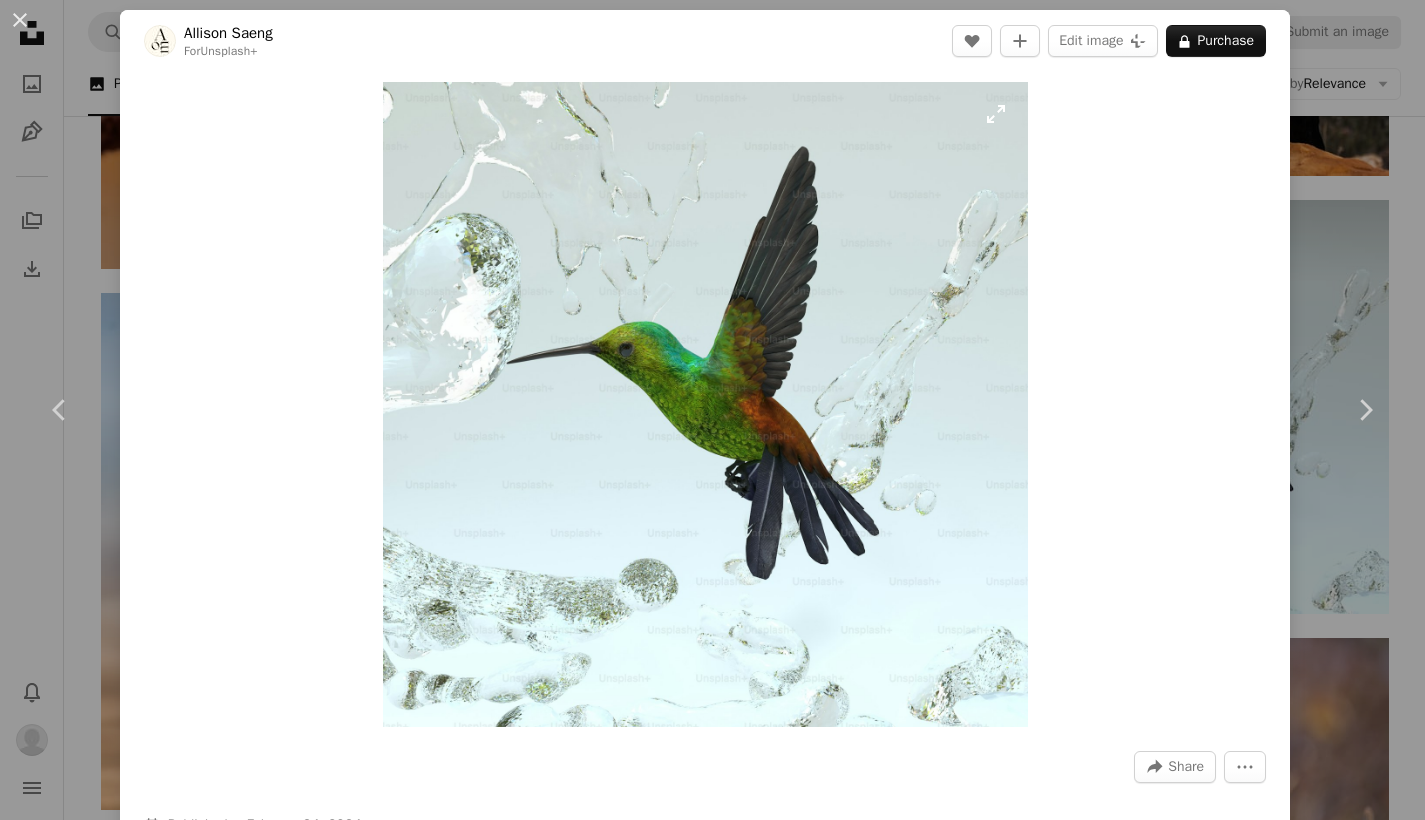 scroll, scrollTop: 0, scrollLeft: 0, axis: both 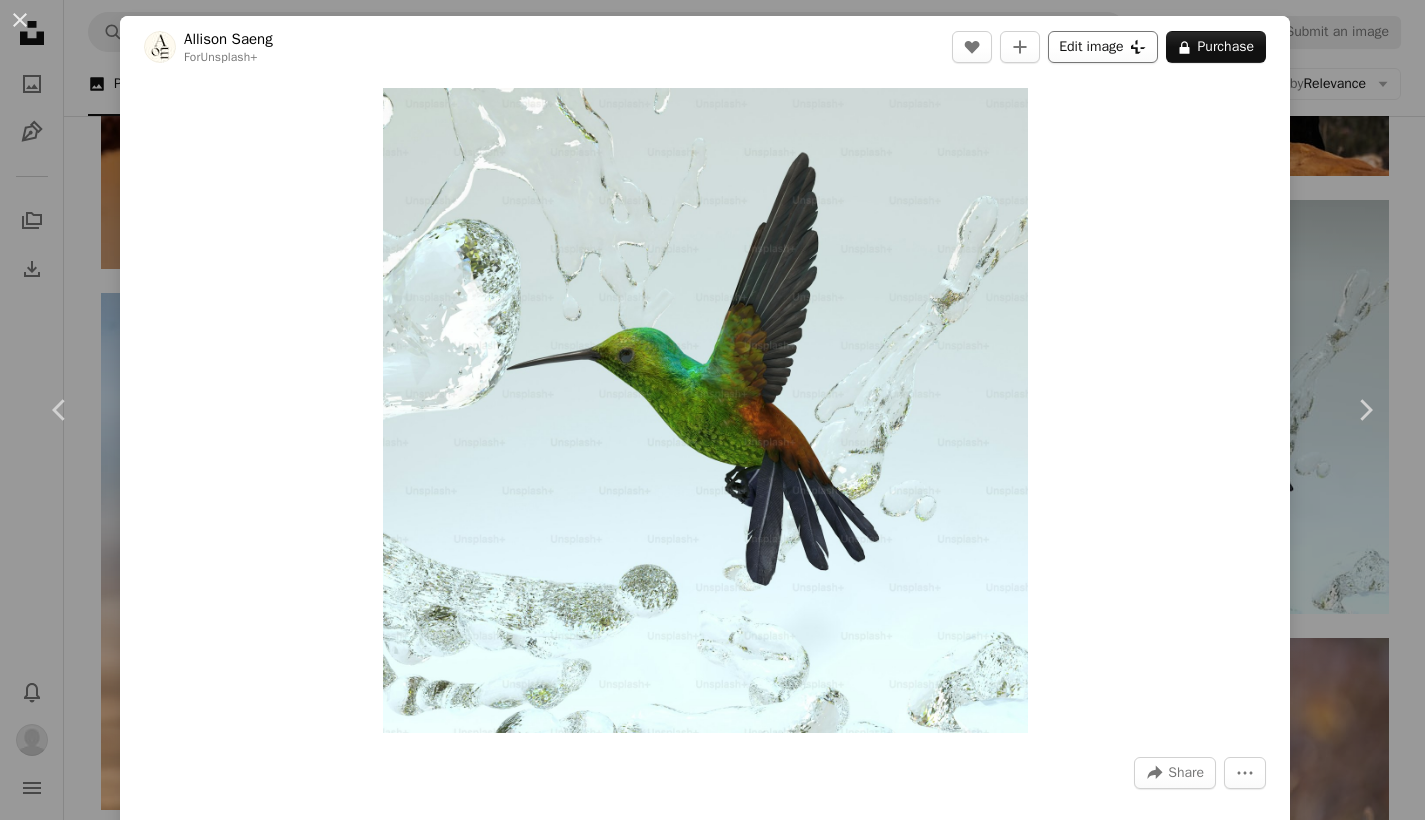 click on "Edit image   Plus sign for Unsplash+" at bounding box center [1102, 47] 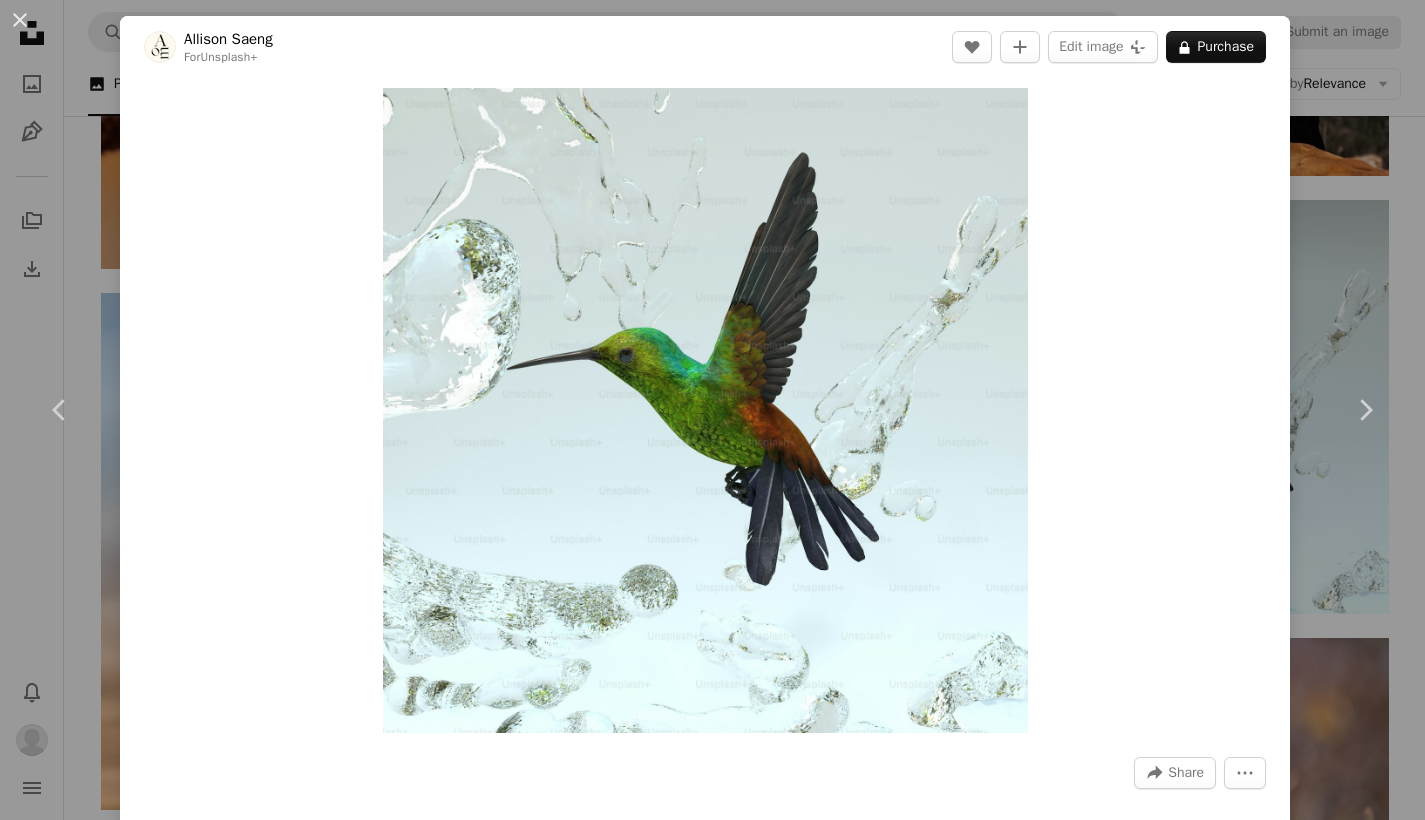 click on "An X shape" at bounding box center [20, 20] 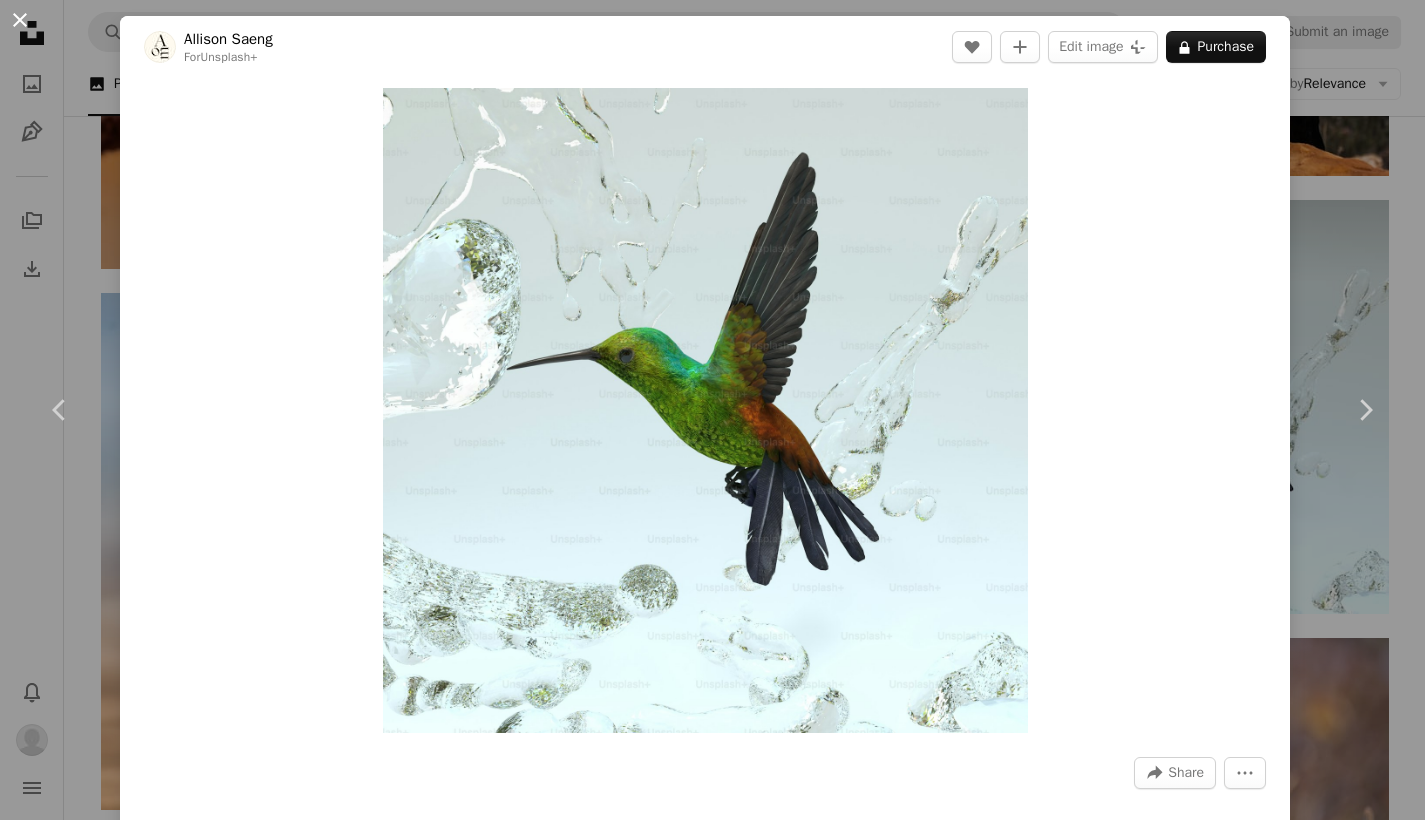 click on "An X shape" at bounding box center [20, 20] 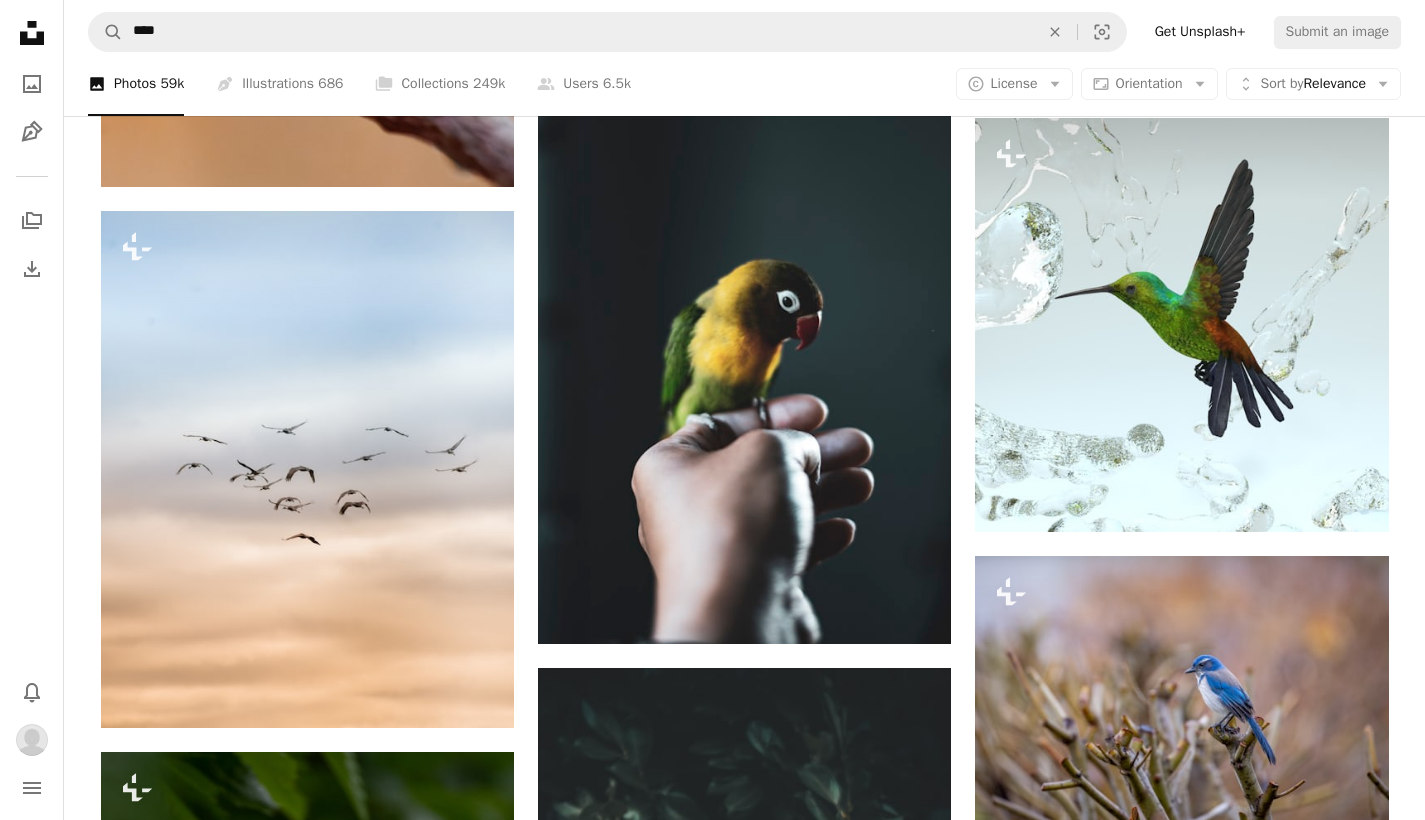 scroll, scrollTop: 13447, scrollLeft: 0, axis: vertical 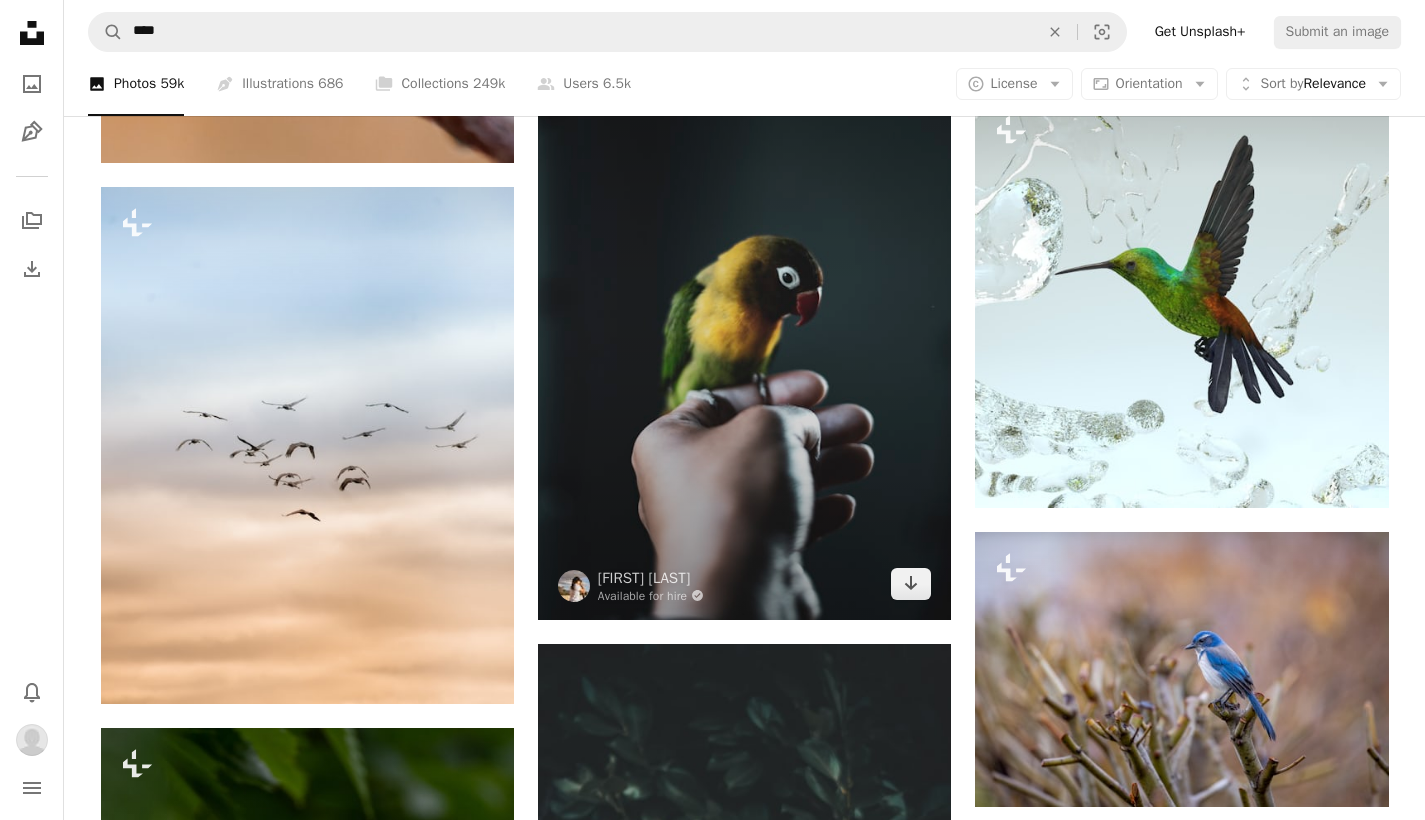 click at bounding box center (744, 310) 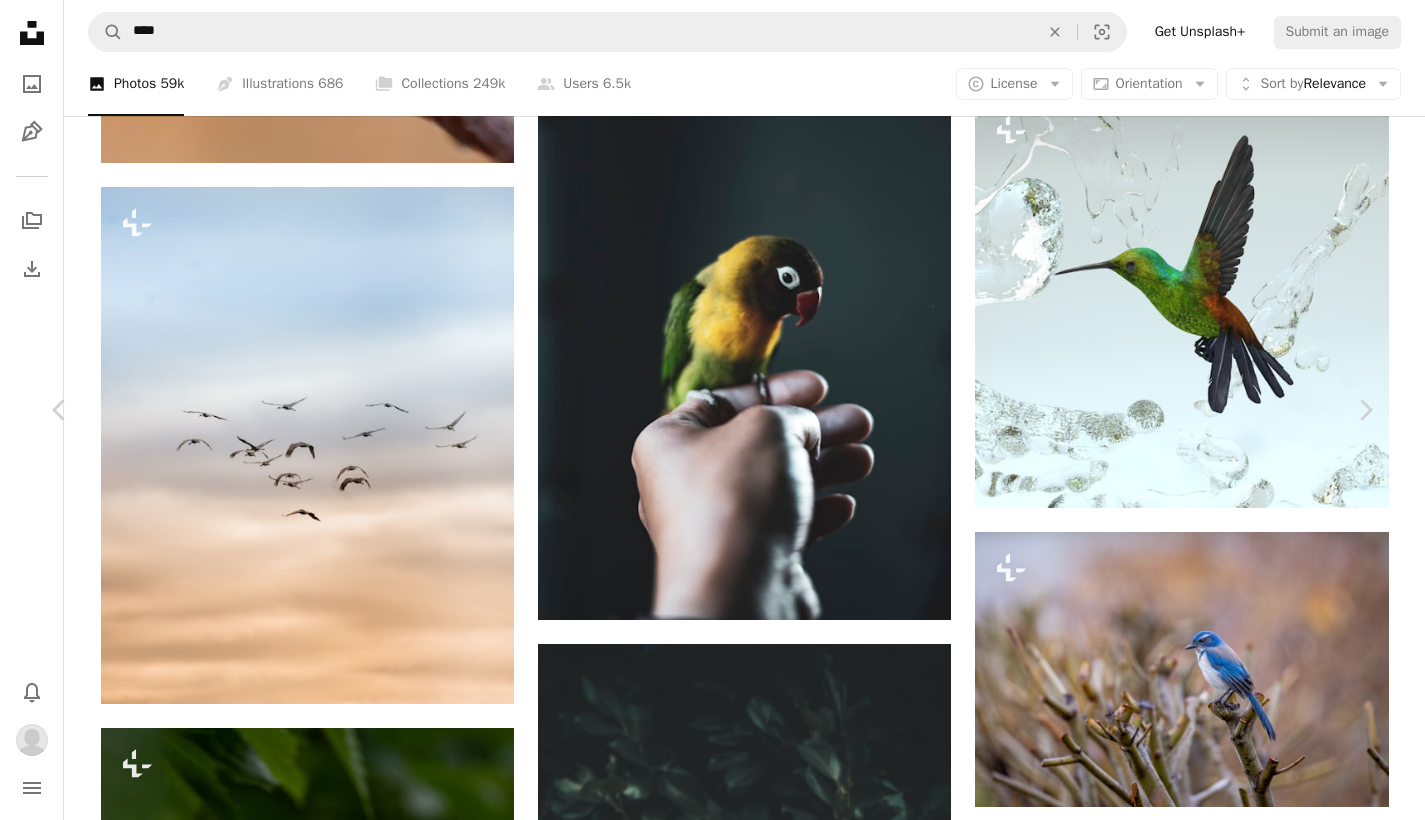 click on "An X shape" at bounding box center (20, 20) 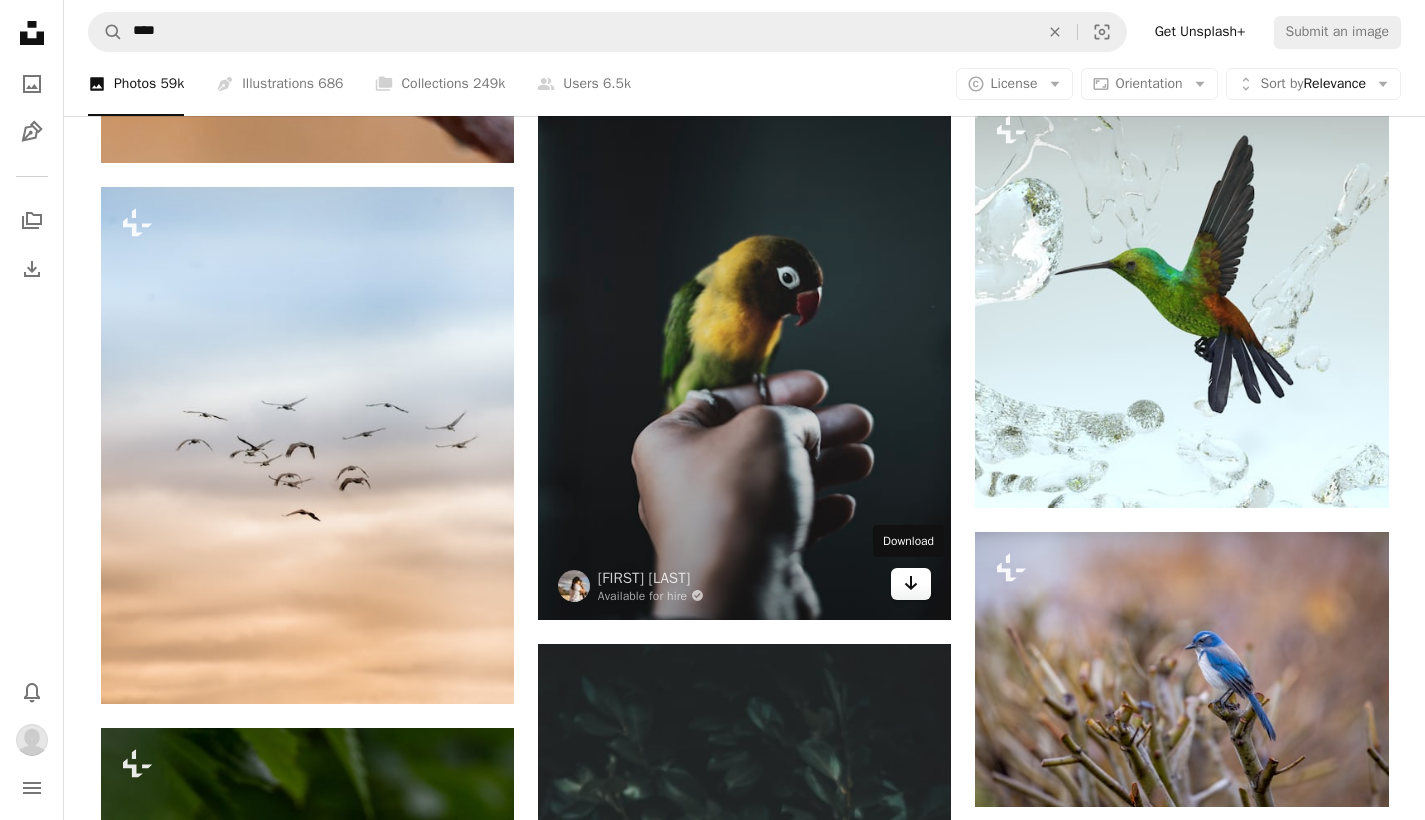click on "Arrow pointing down" 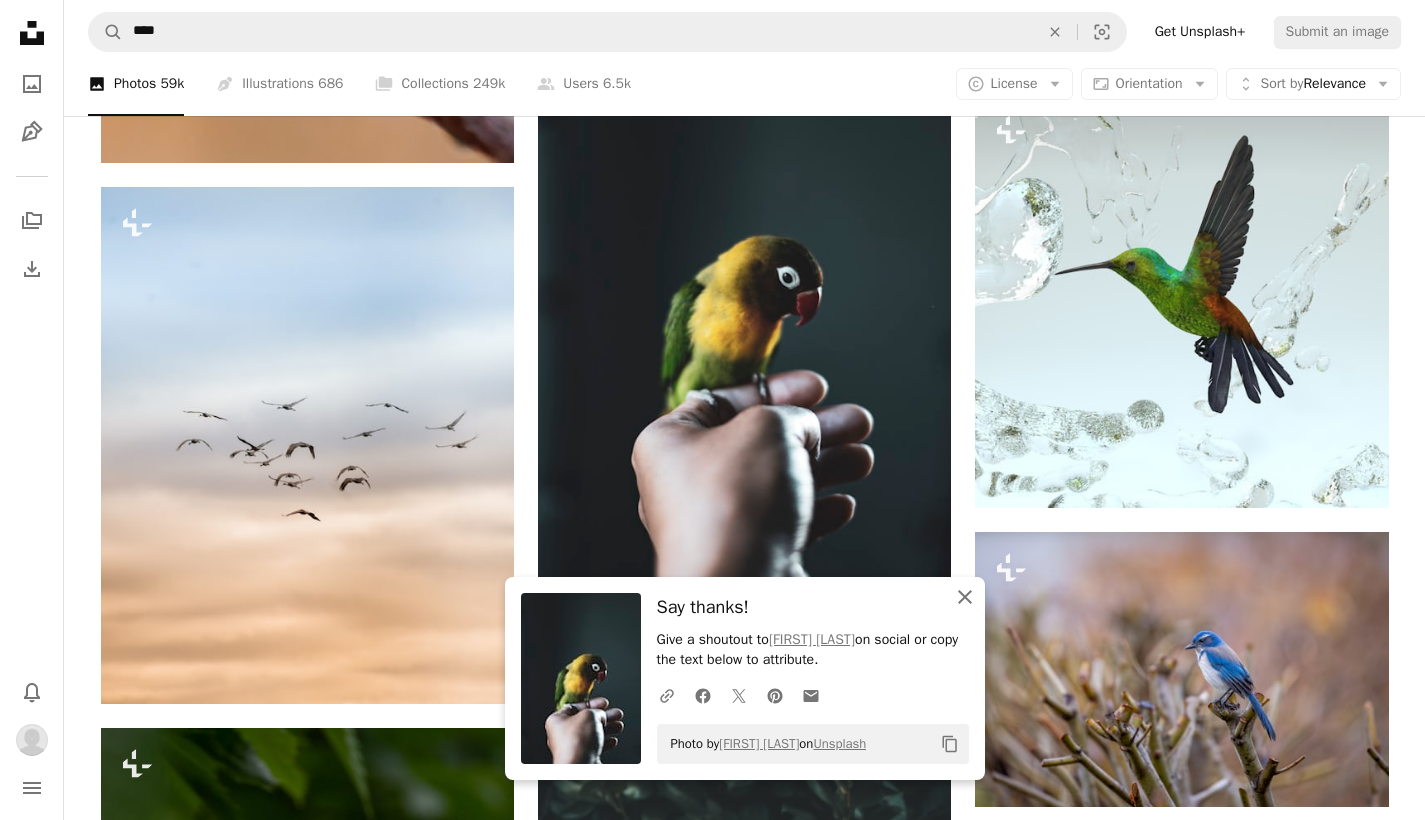 click on "An X shape" 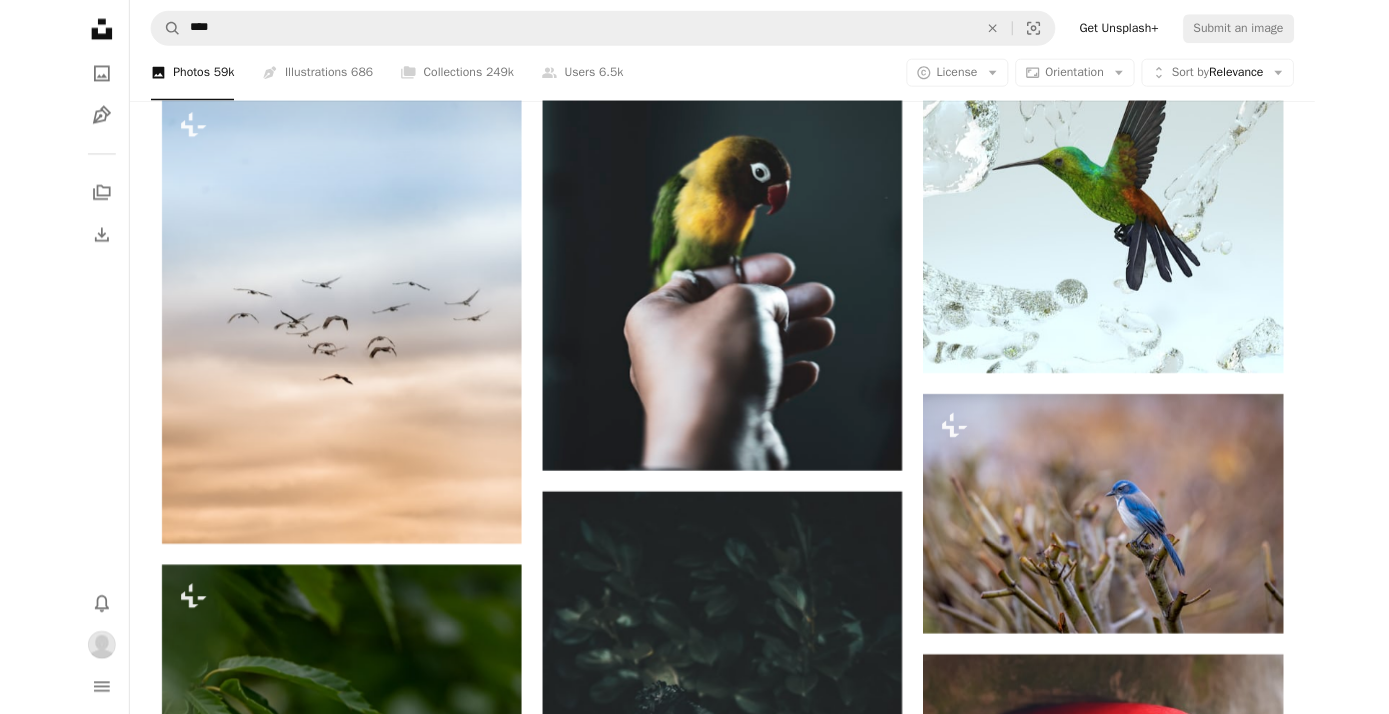 scroll, scrollTop: 13388, scrollLeft: 0, axis: vertical 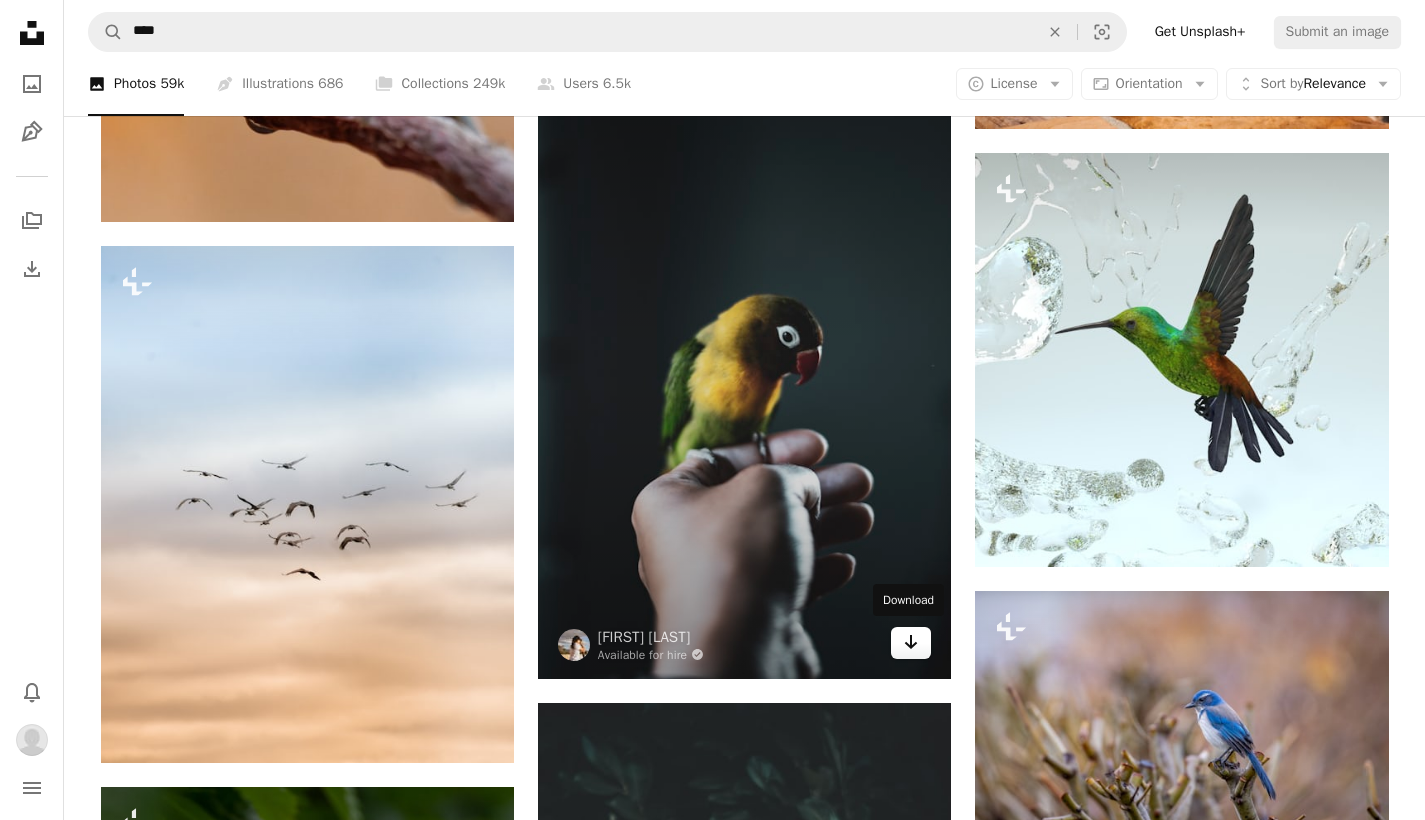 click on "Arrow pointing down" 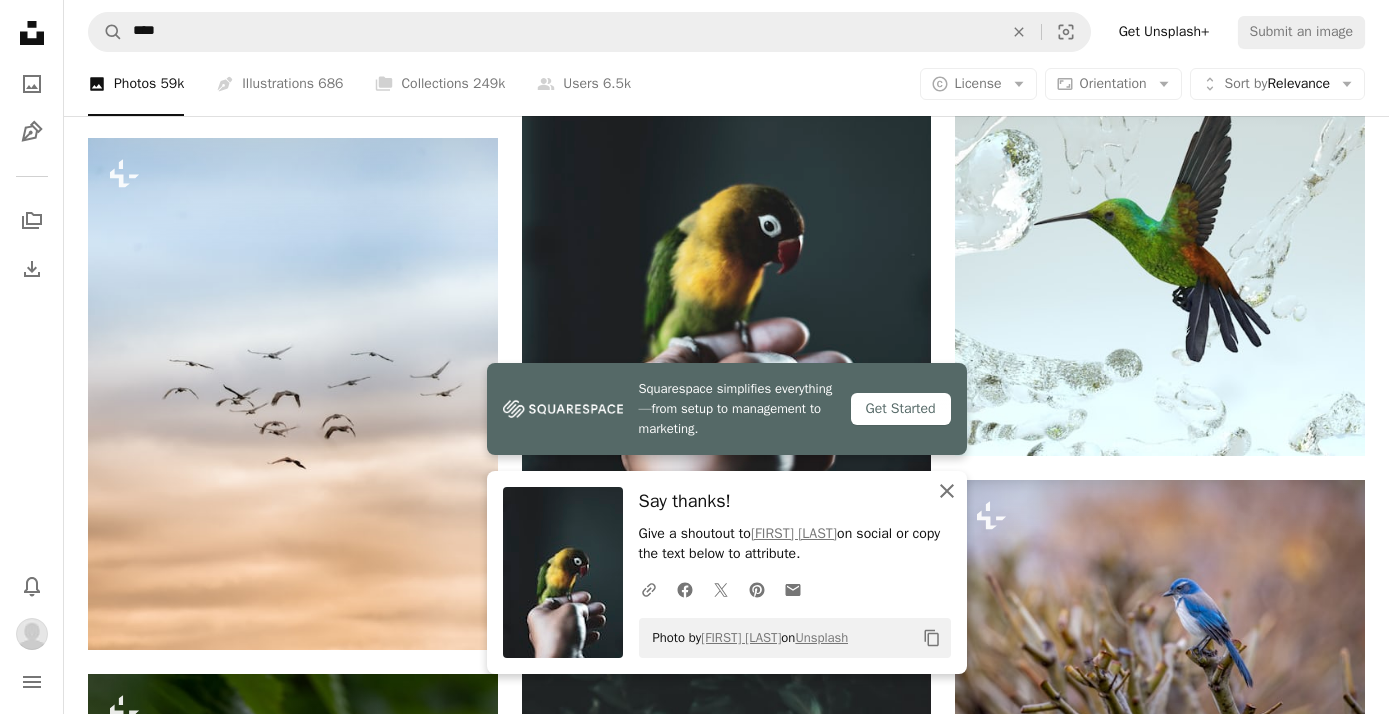 click on "An X shape" 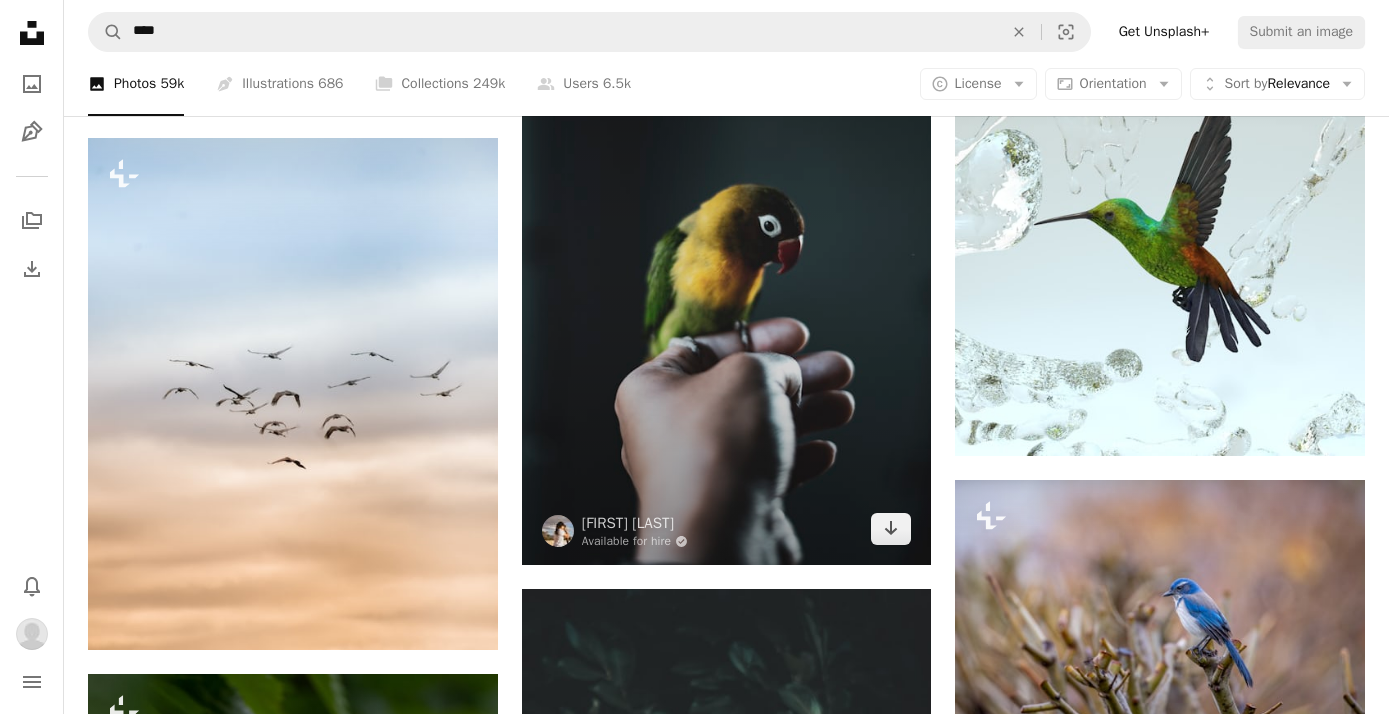 click at bounding box center (727, 258) 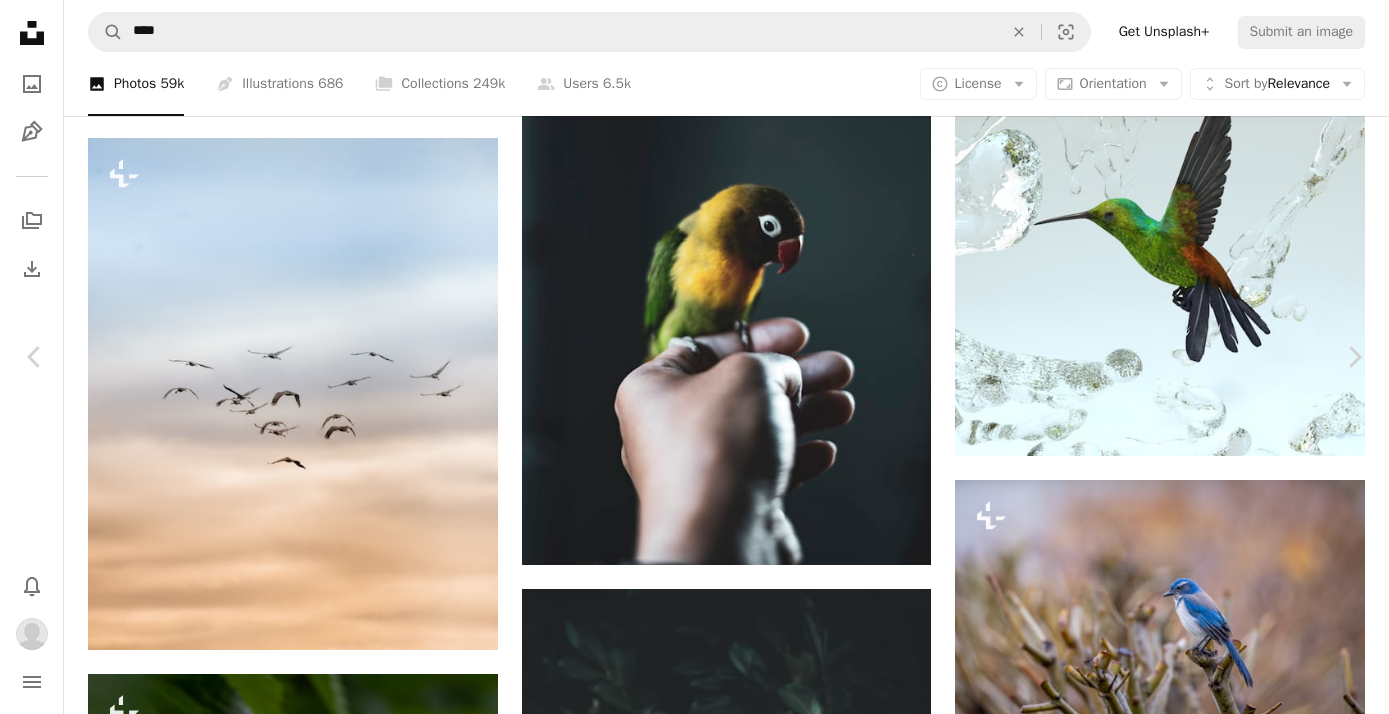 scroll, scrollTop: 371, scrollLeft: 0, axis: vertical 